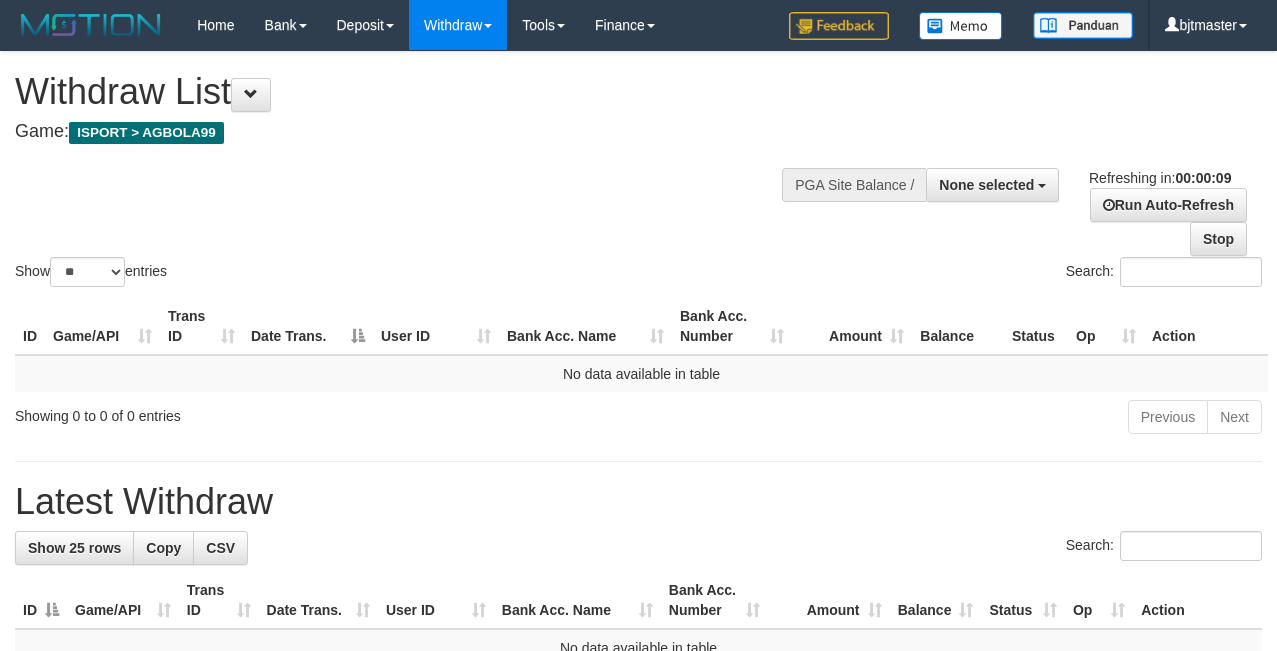 select 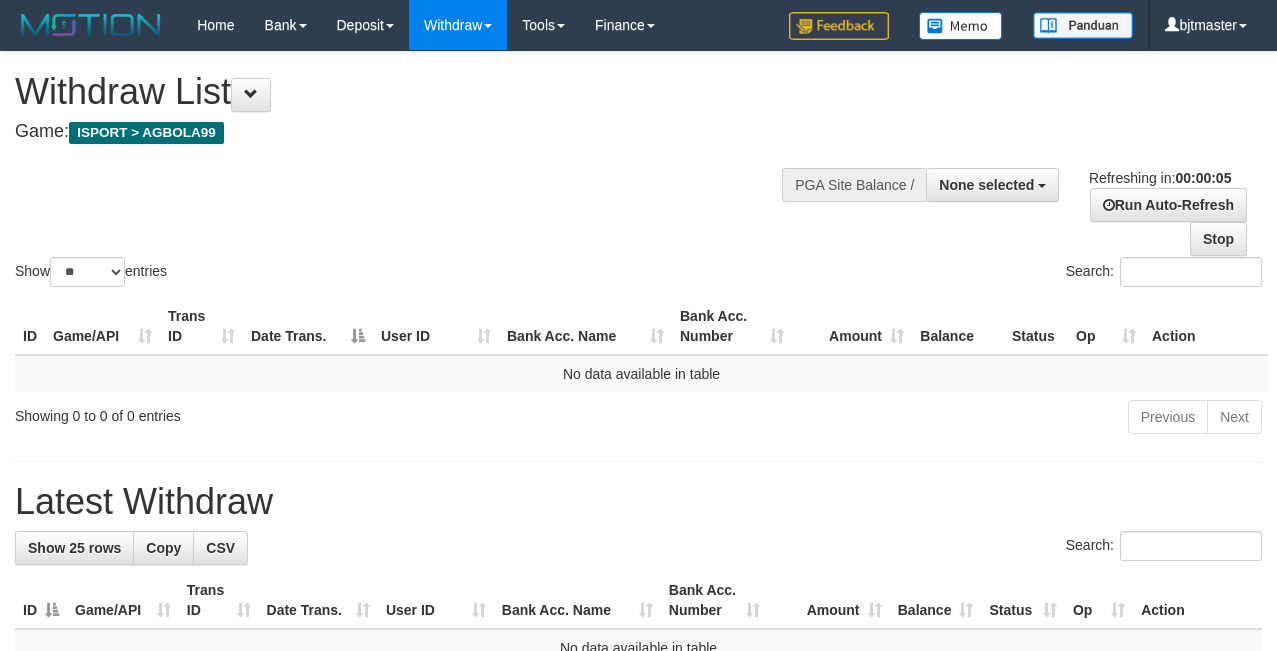 scroll, scrollTop: 0, scrollLeft: 0, axis: both 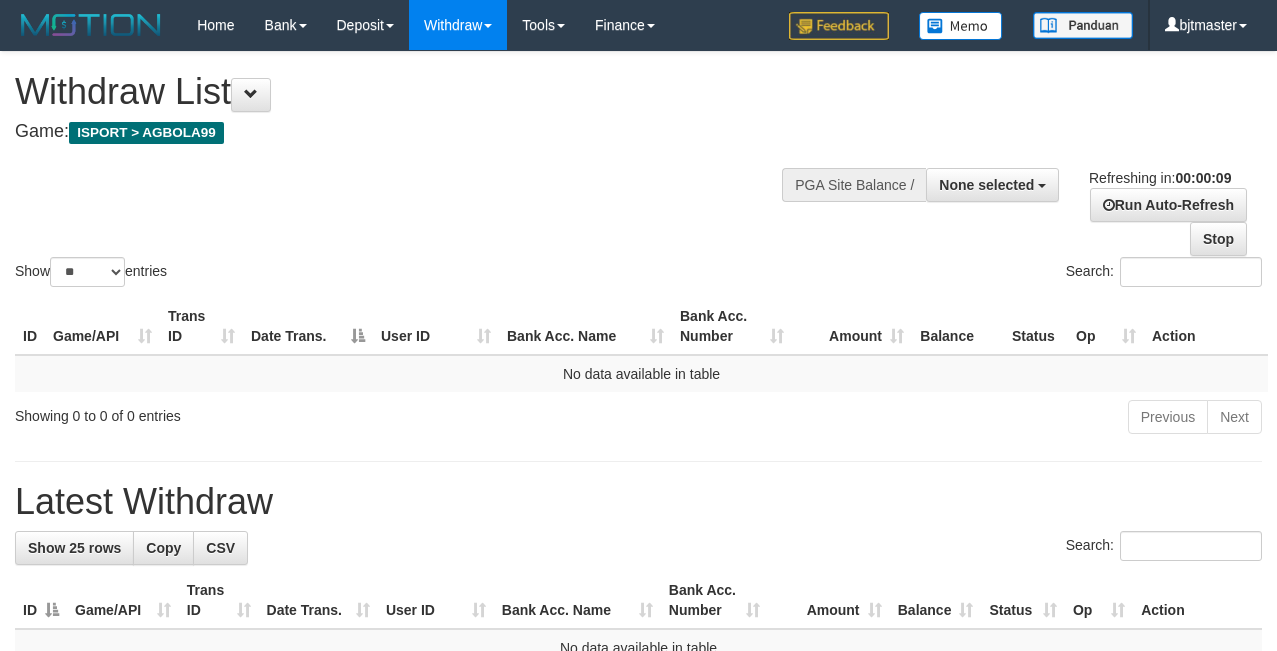 select 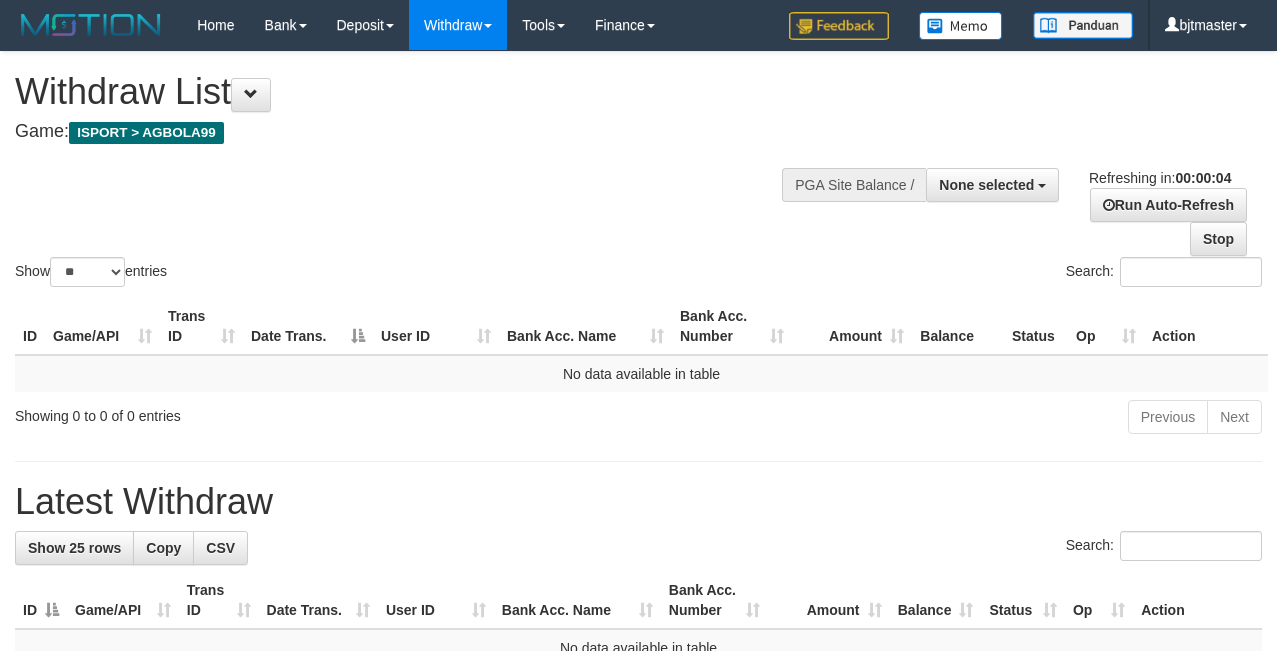 scroll, scrollTop: 0, scrollLeft: 0, axis: both 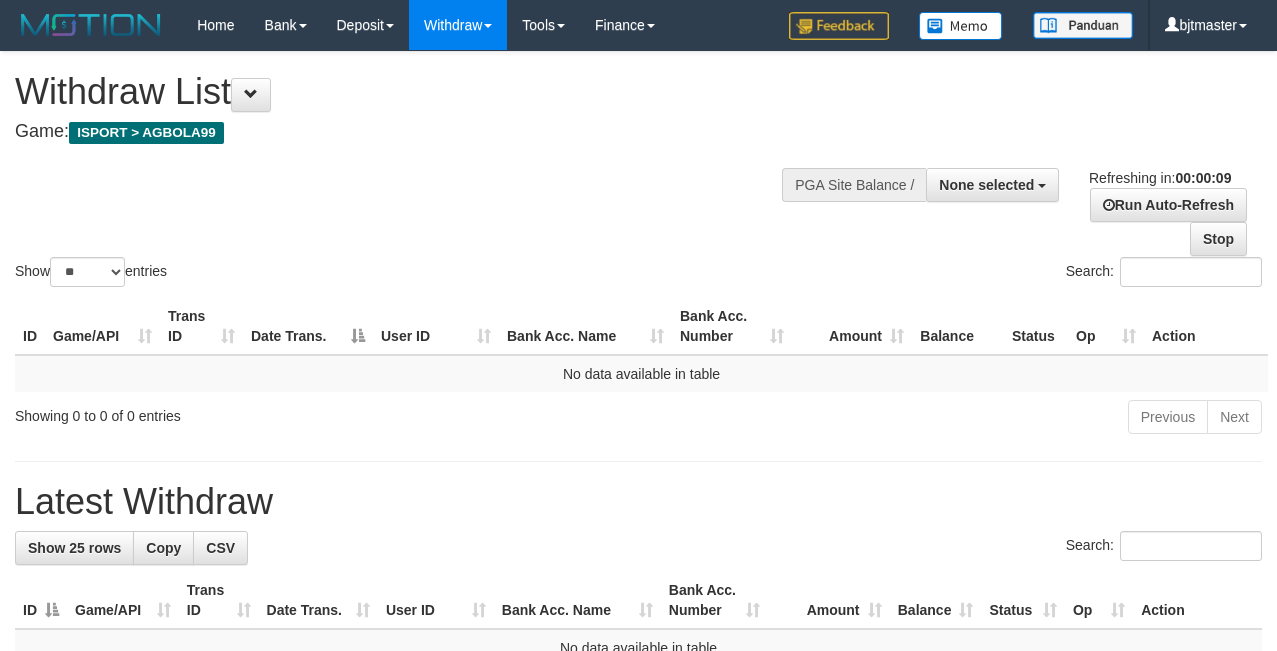 select 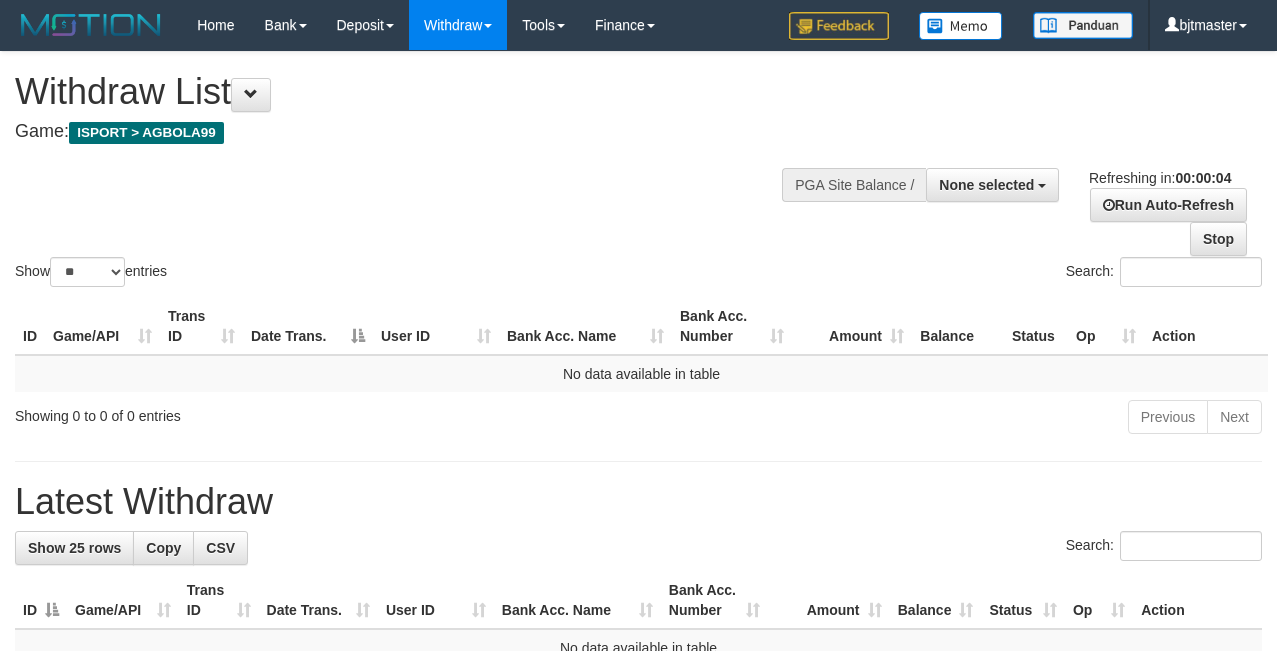 scroll, scrollTop: 0, scrollLeft: 0, axis: both 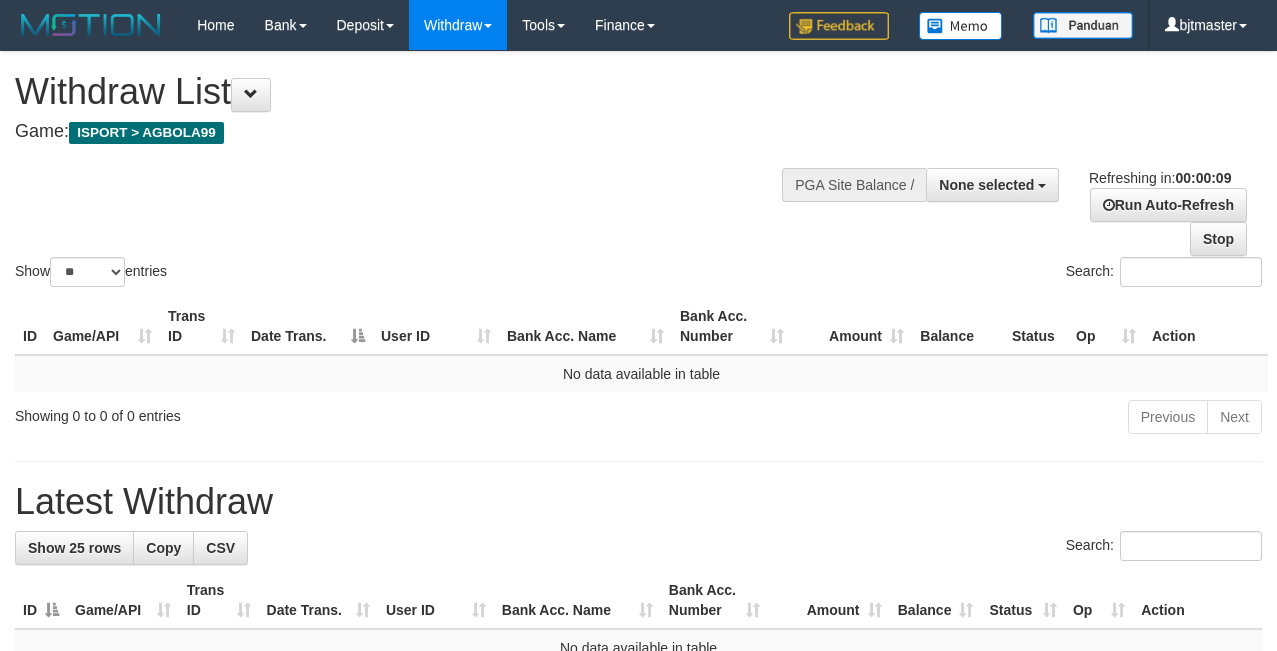 select 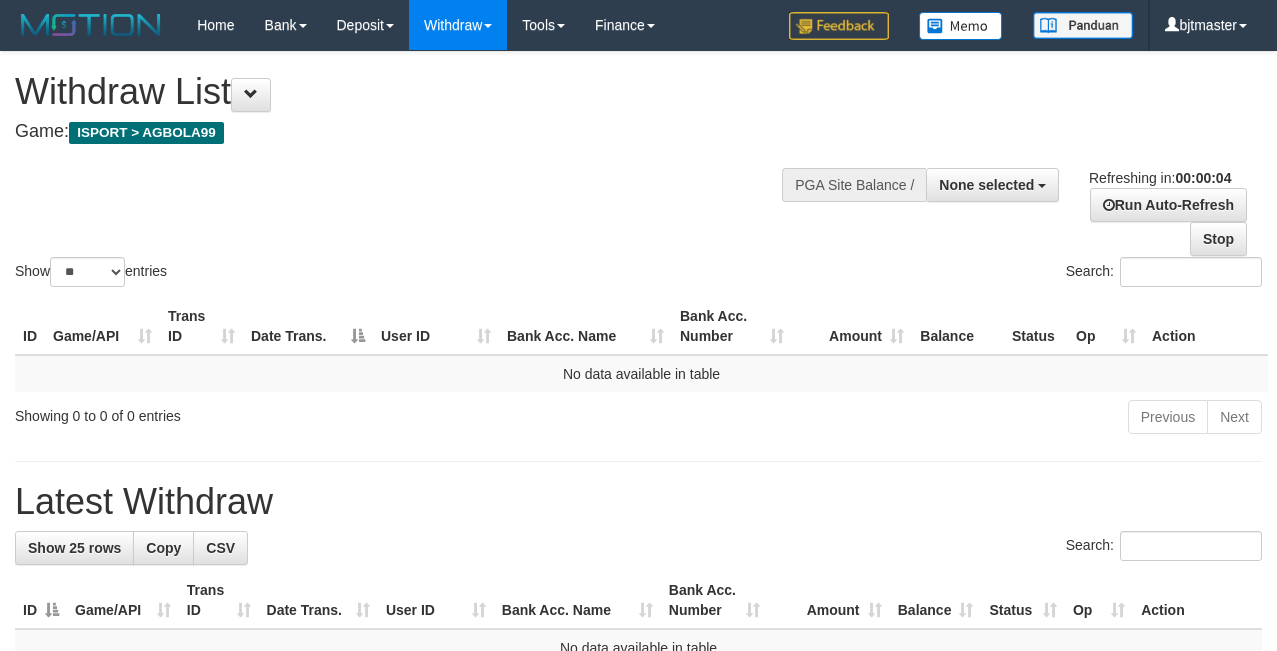 scroll, scrollTop: 0, scrollLeft: 0, axis: both 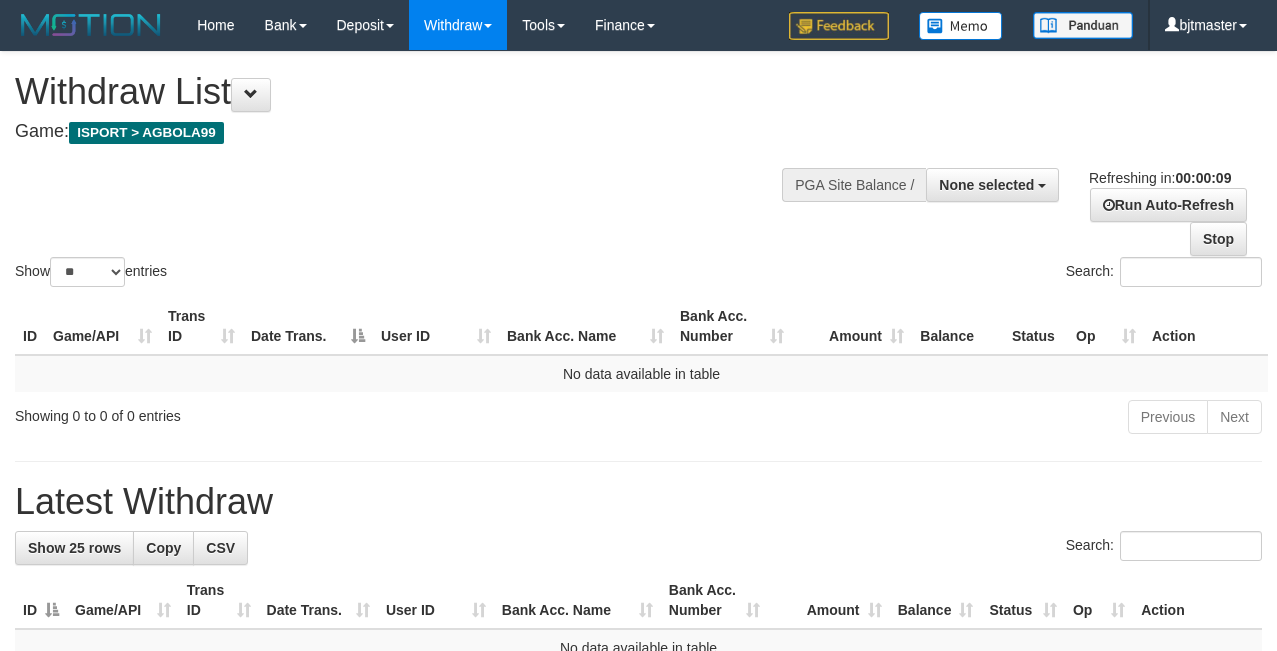 select 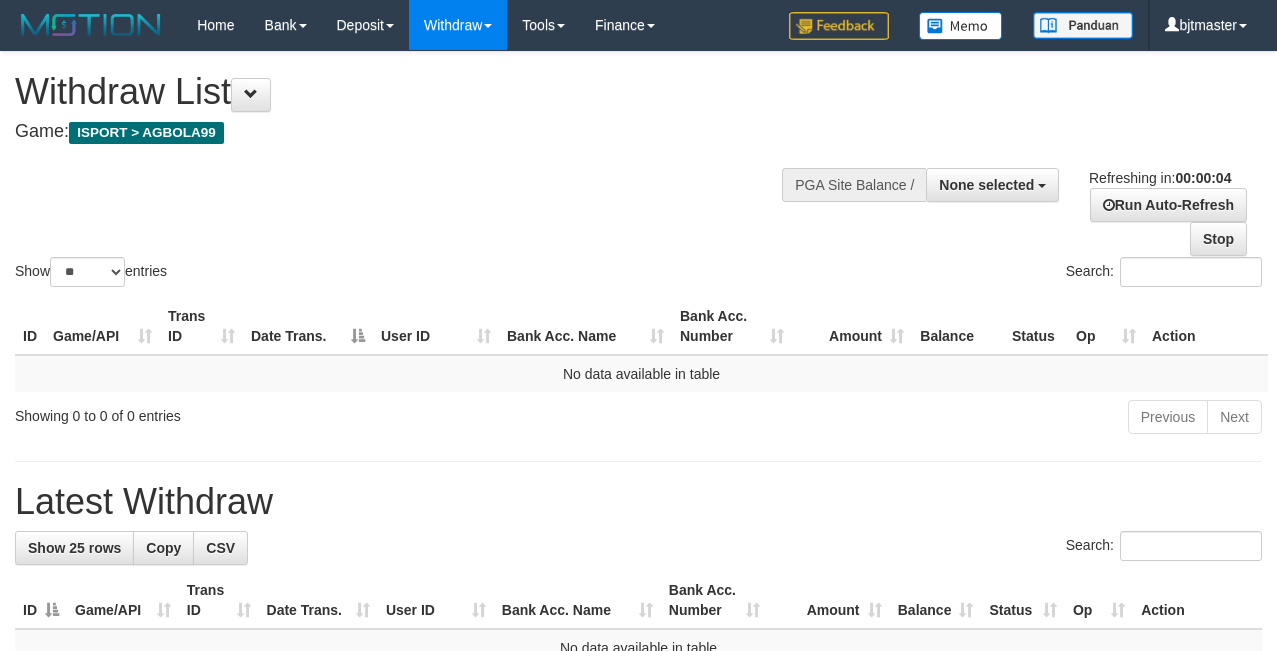 scroll, scrollTop: 0, scrollLeft: 0, axis: both 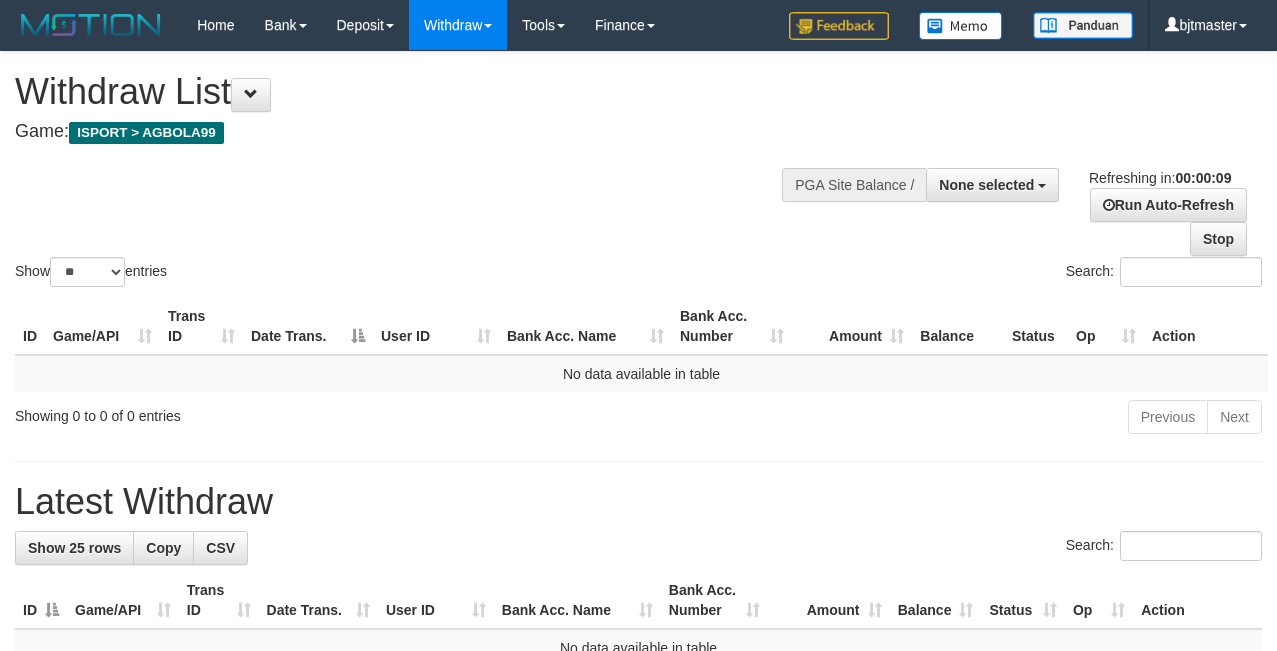 select 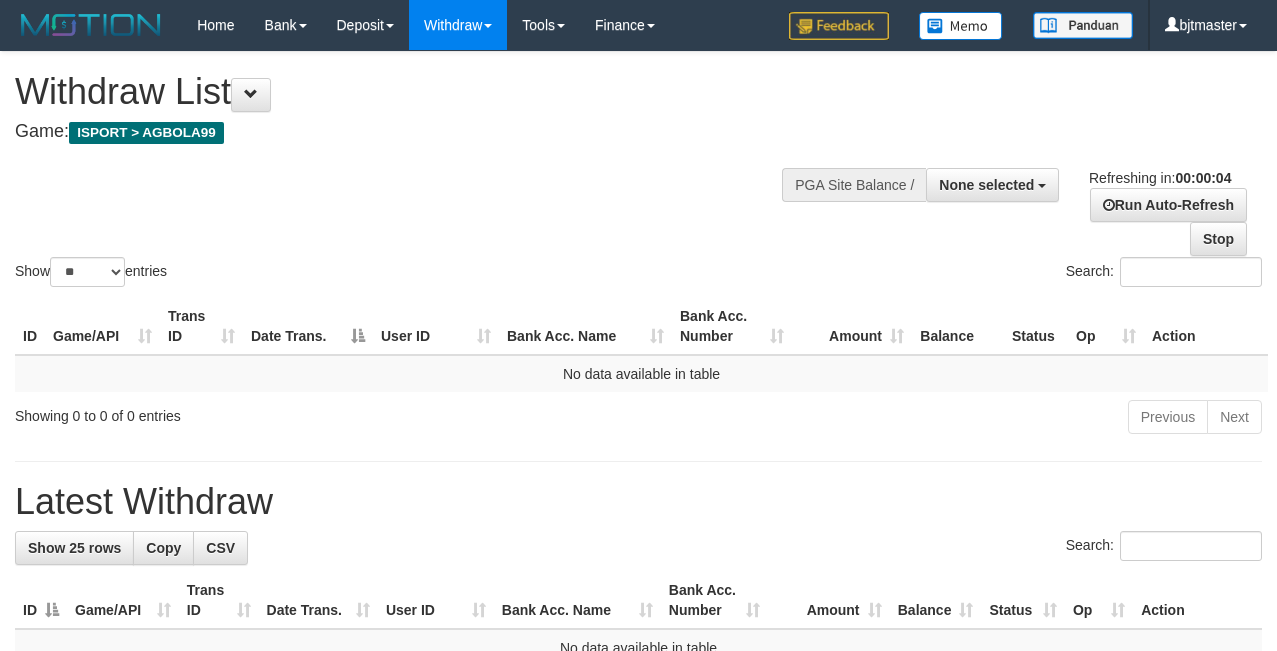 scroll, scrollTop: 0, scrollLeft: 0, axis: both 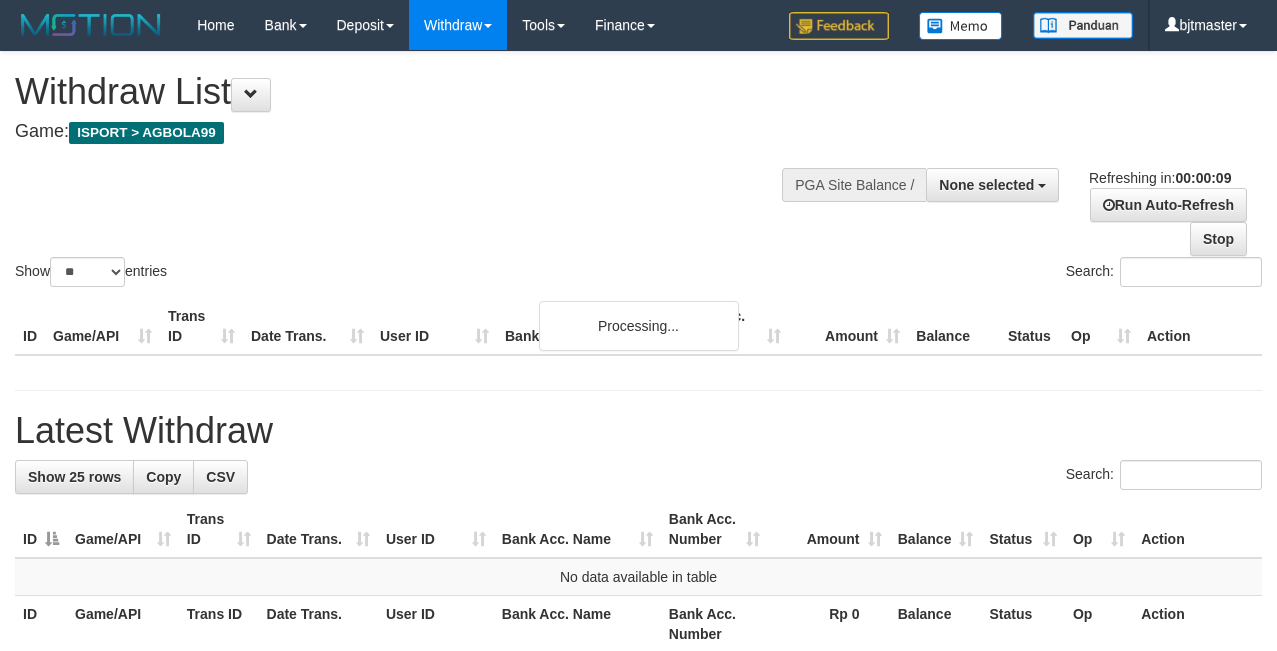 select 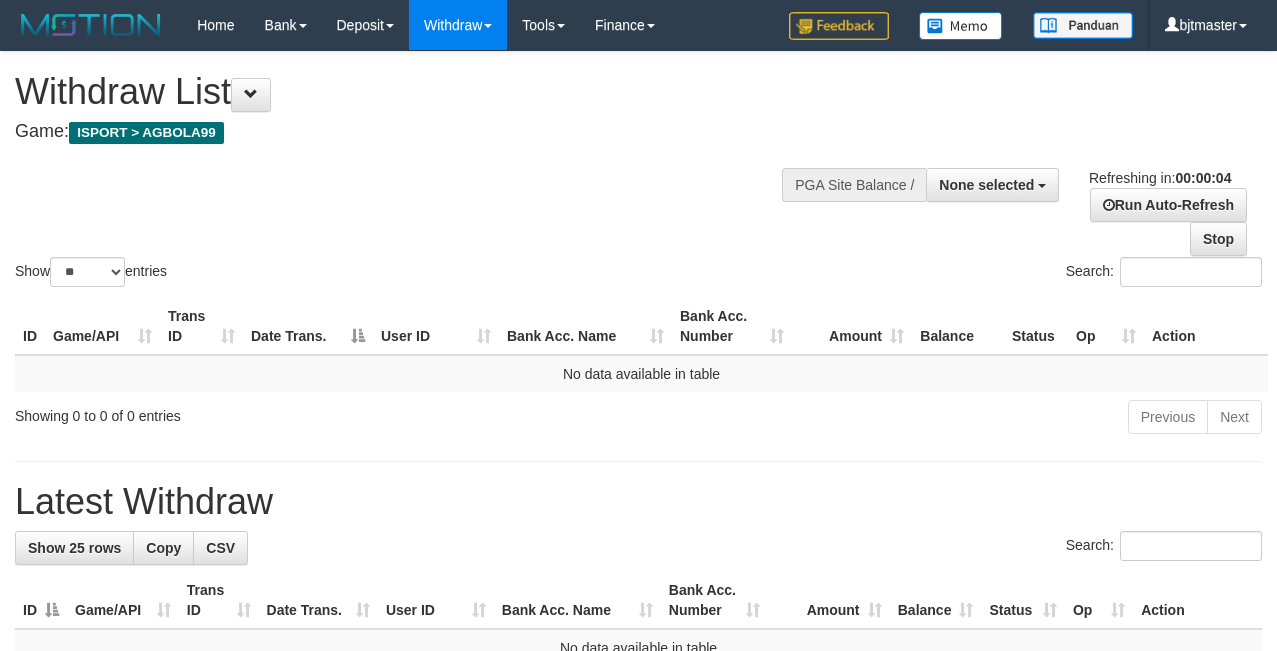 scroll, scrollTop: 0, scrollLeft: 0, axis: both 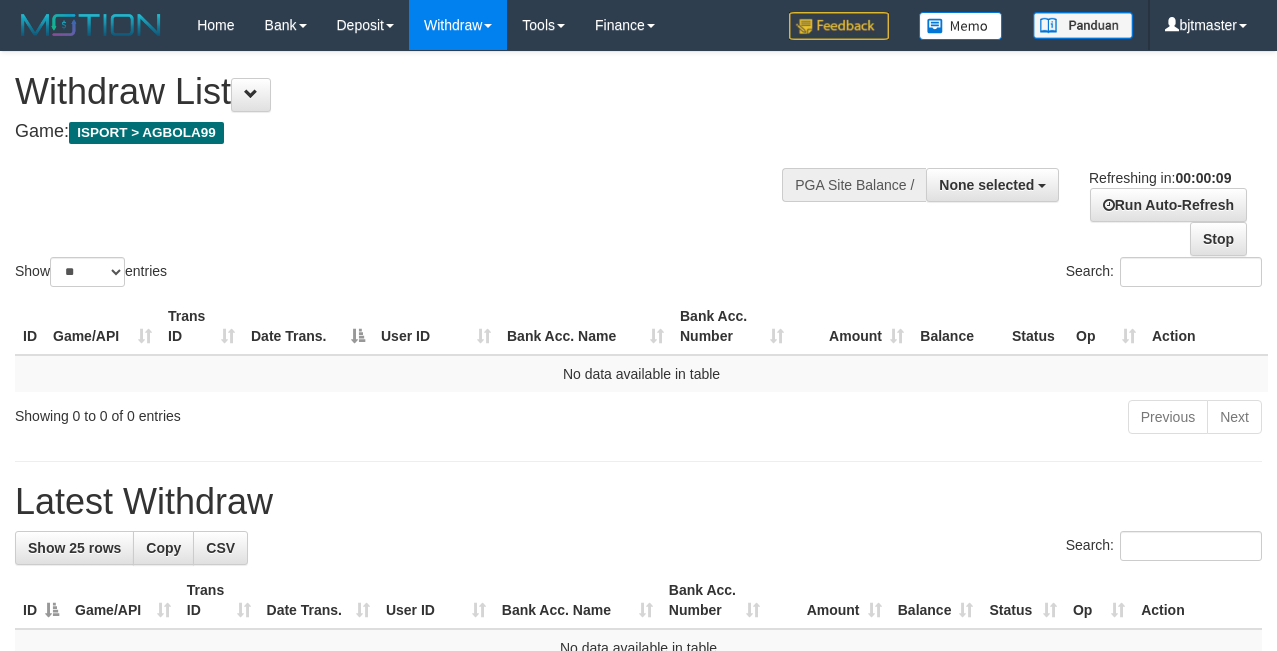 select 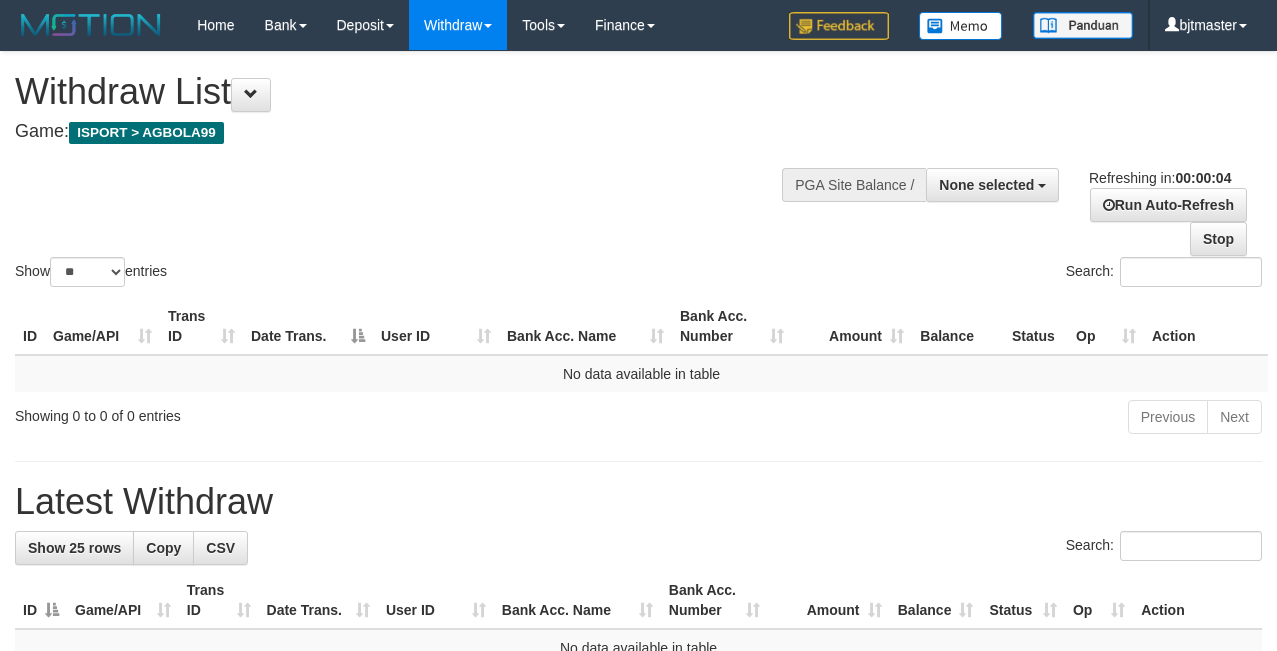 scroll, scrollTop: 0, scrollLeft: 0, axis: both 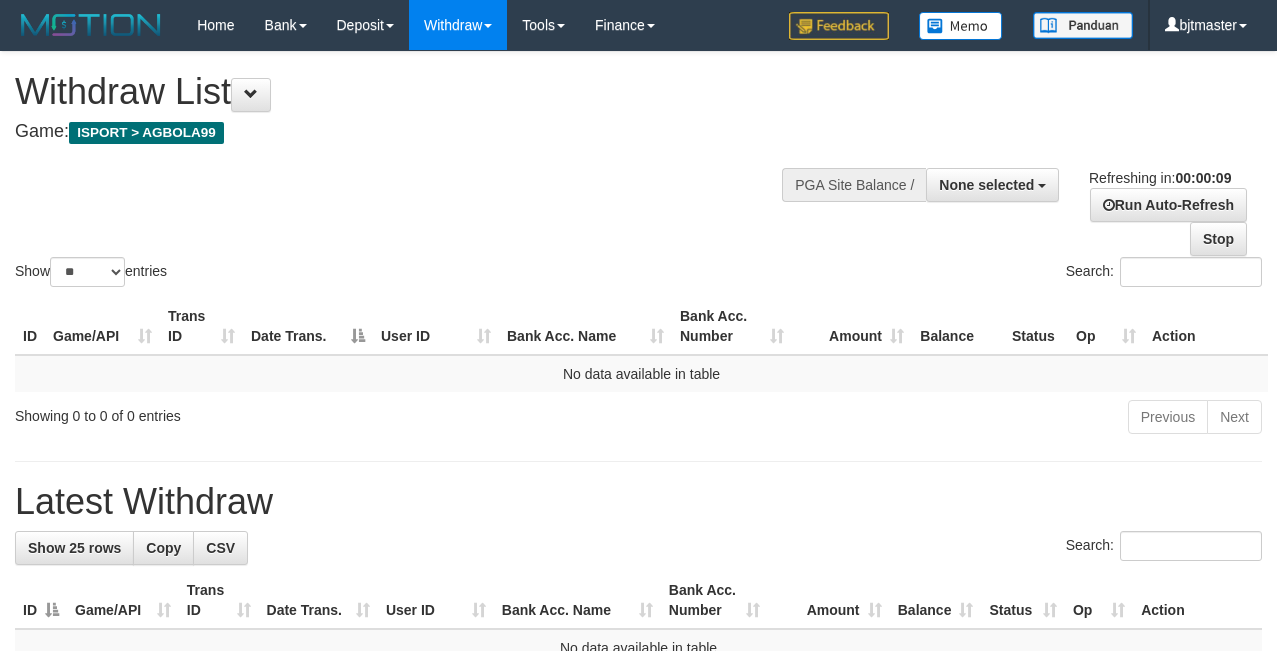 select 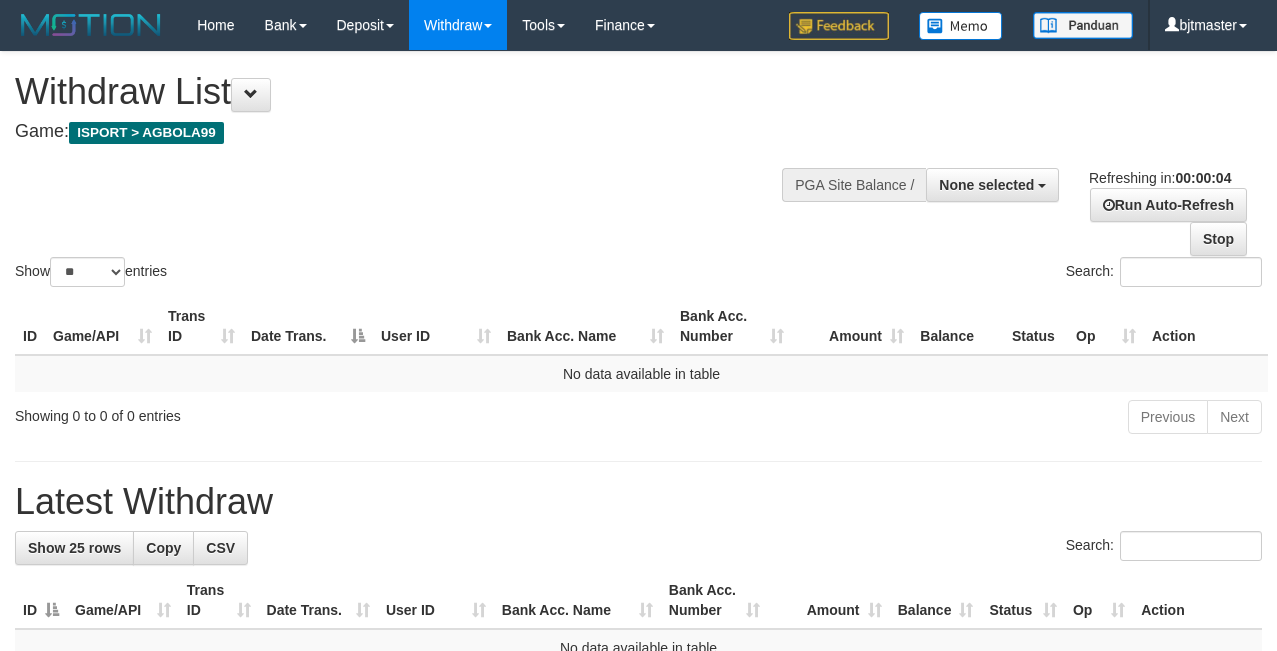 scroll, scrollTop: 0, scrollLeft: 0, axis: both 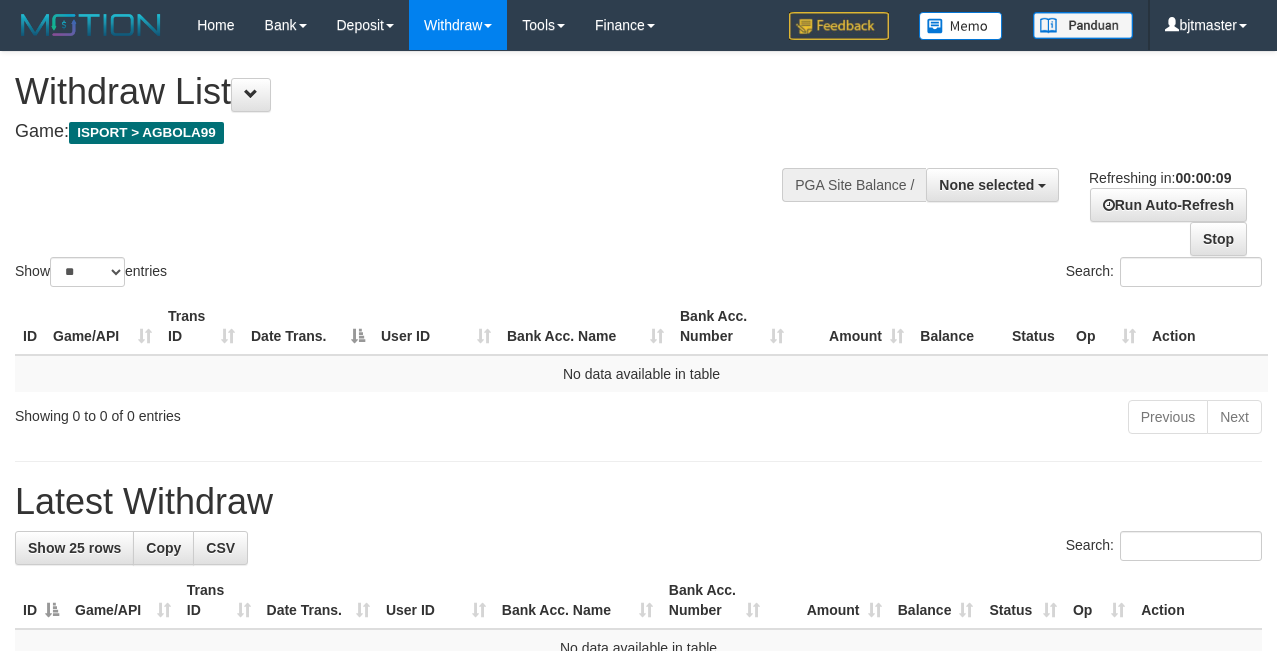 select 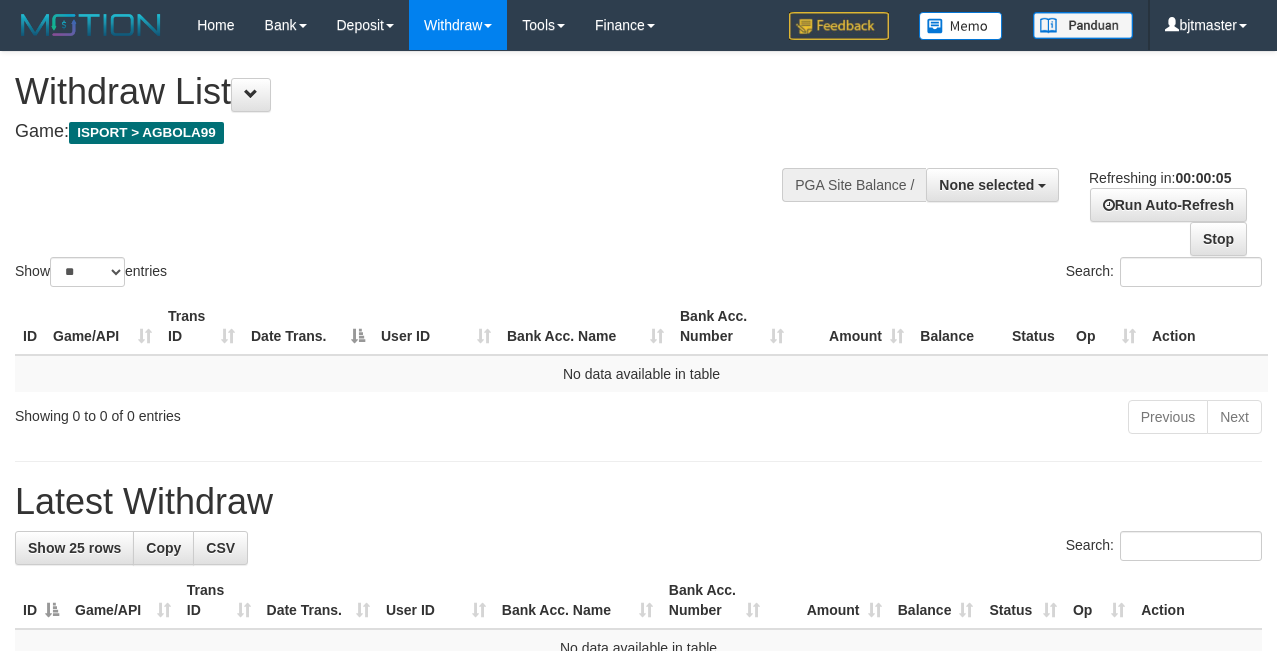scroll, scrollTop: 0, scrollLeft: 0, axis: both 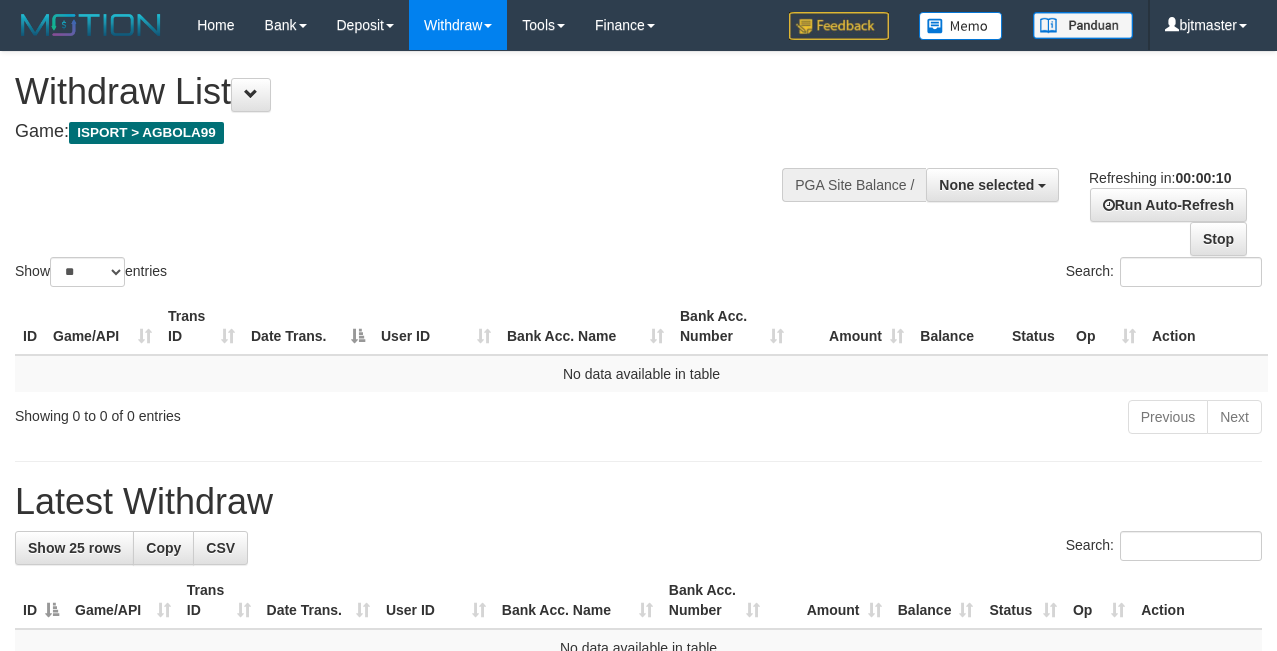 select 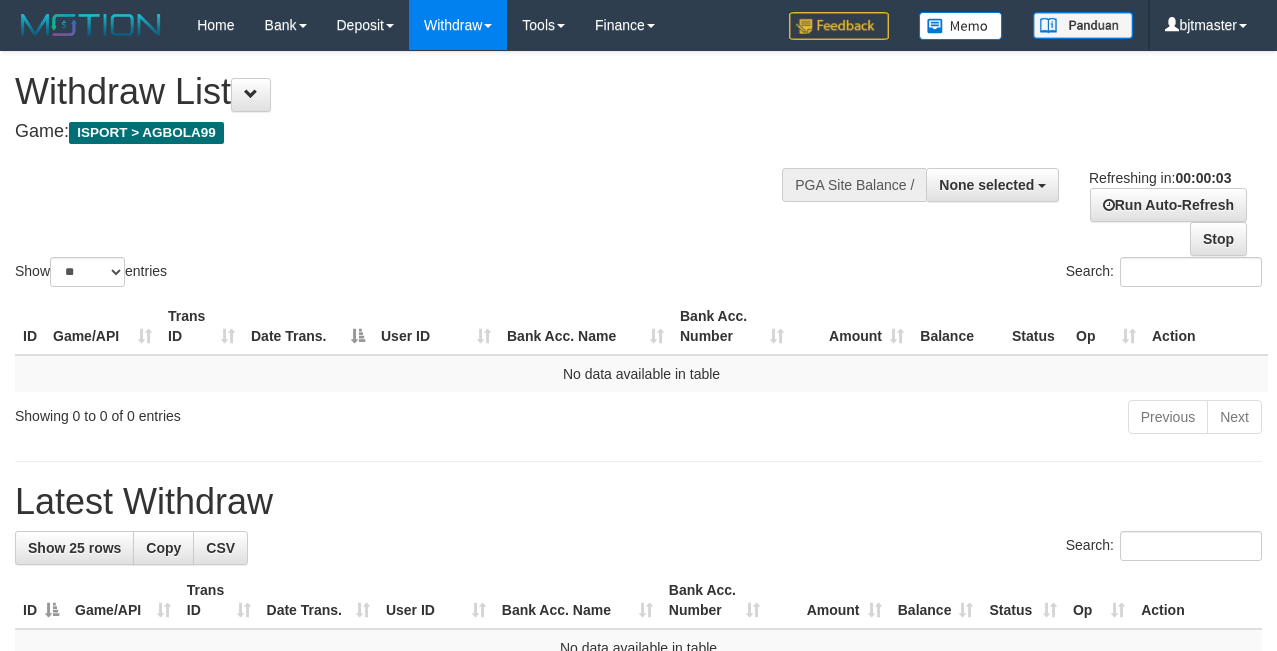 scroll, scrollTop: 0, scrollLeft: 0, axis: both 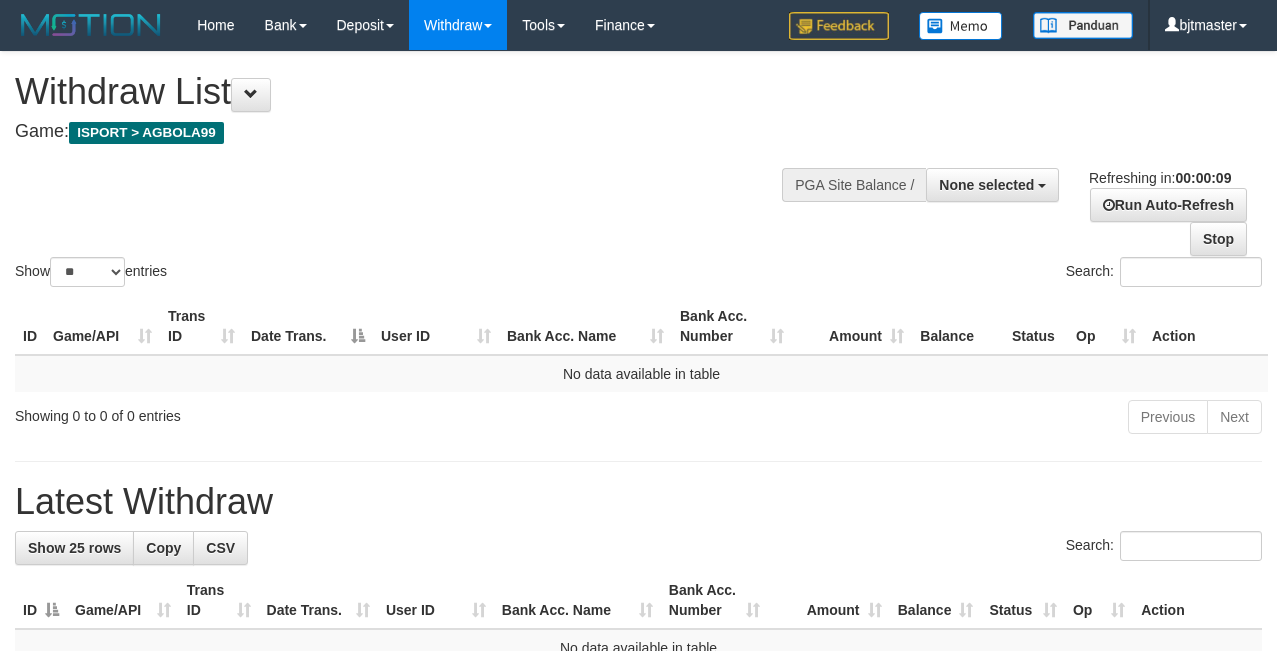 select 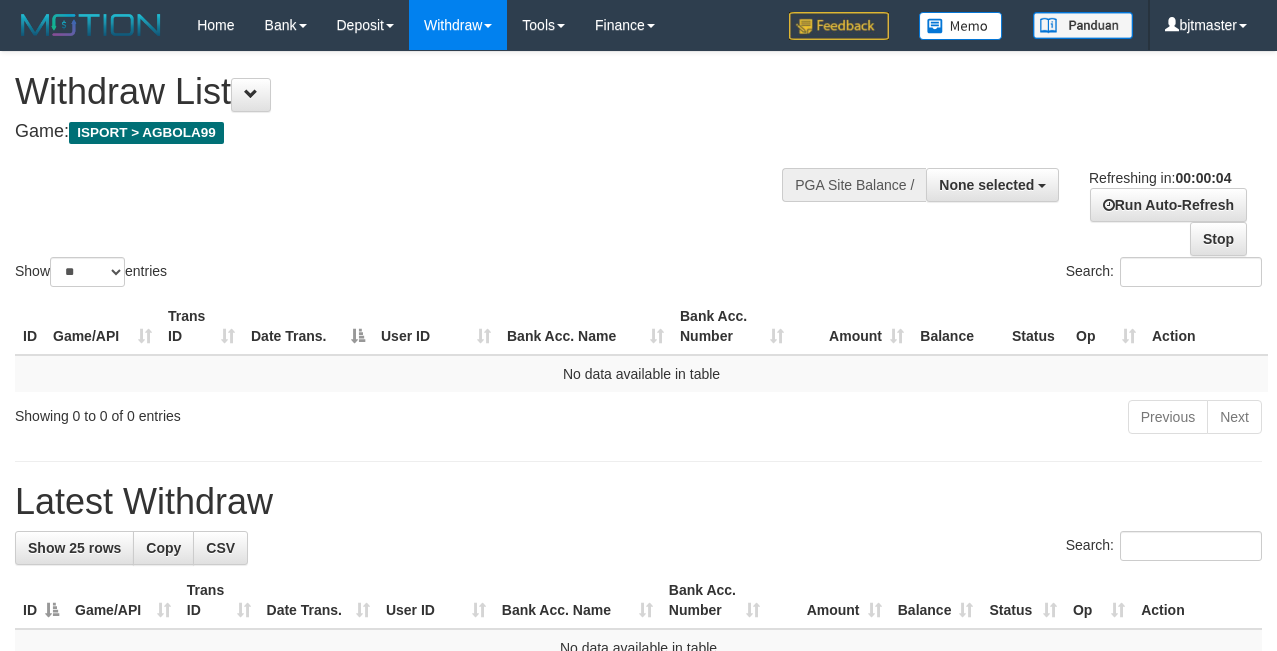 scroll, scrollTop: 0, scrollLeft: 0, axis: both 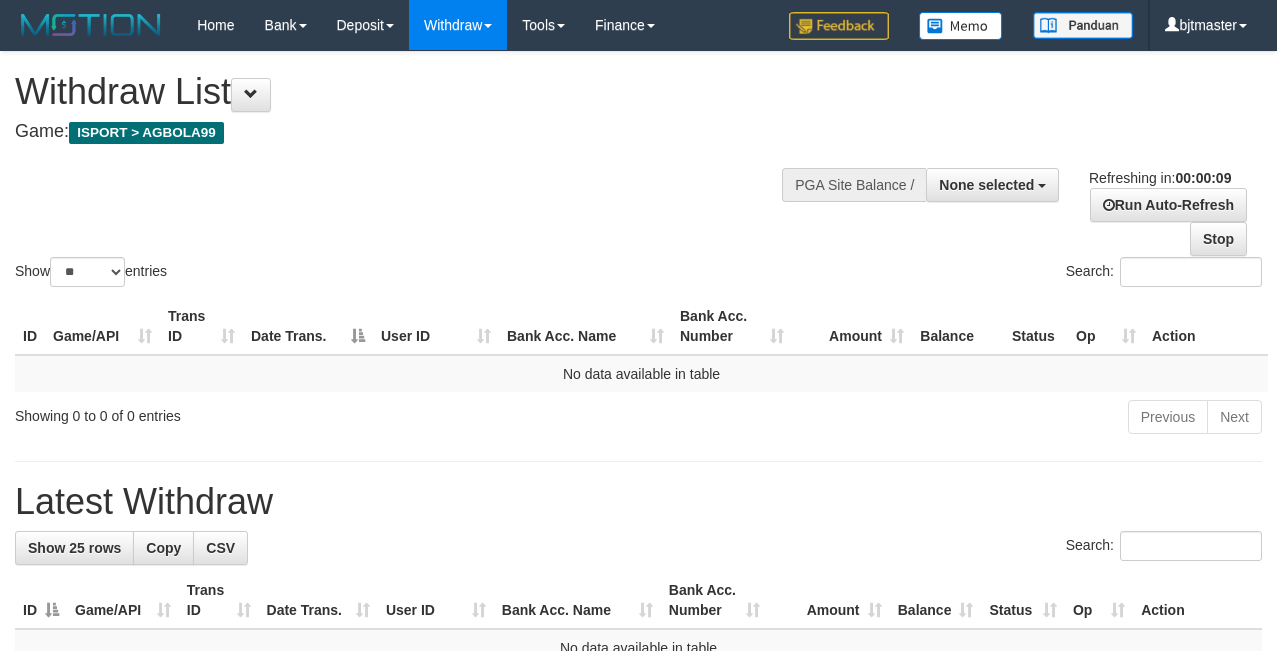 select 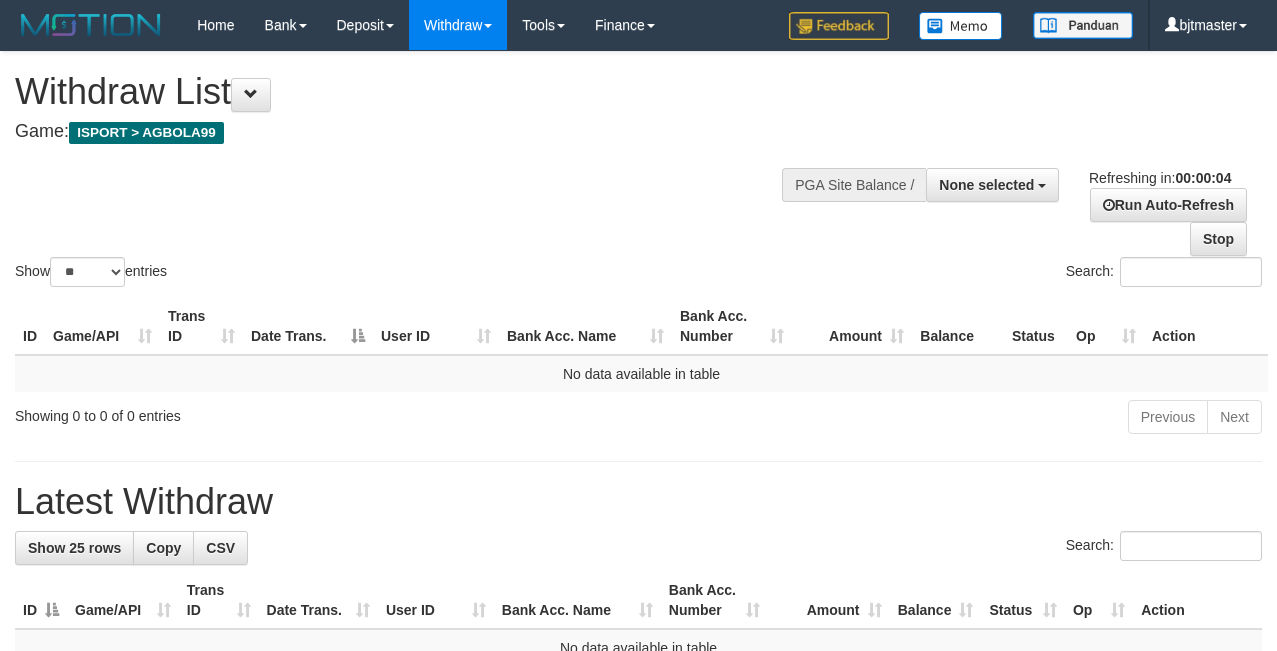 scroll, scrollTop: 0, scrollLeft: 0, axis: both 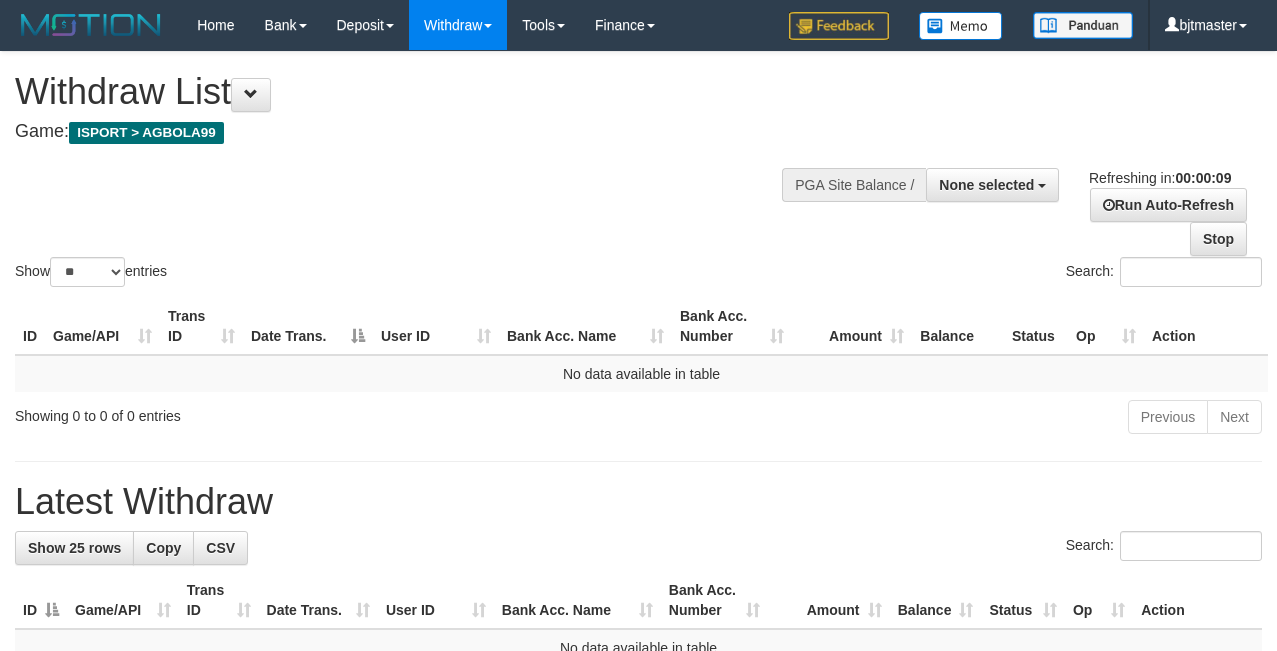 select 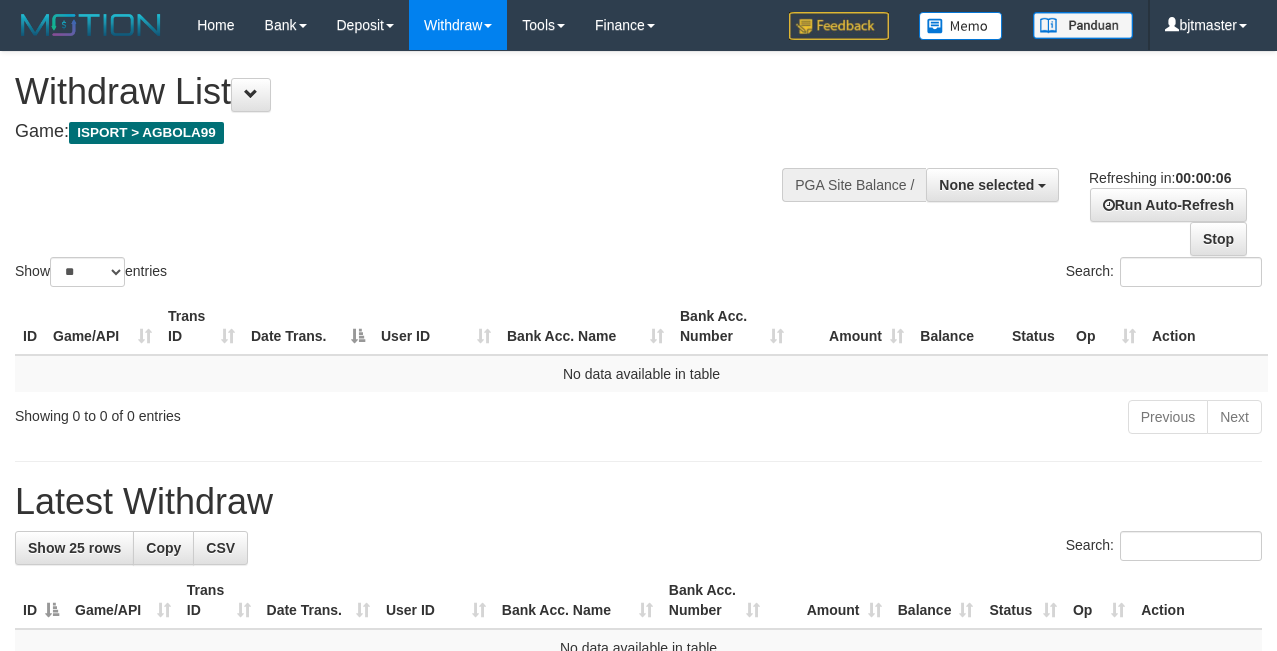 scroll, scrollTop: 0, scrollLeft: 0, axis: both 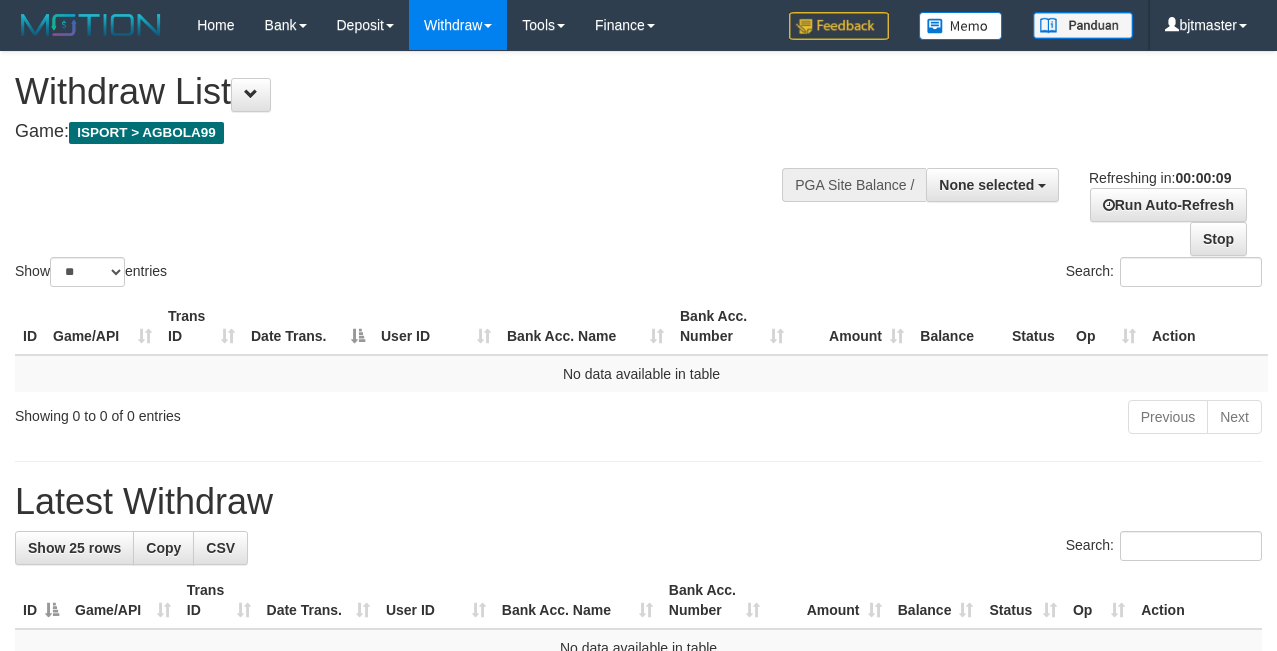 select 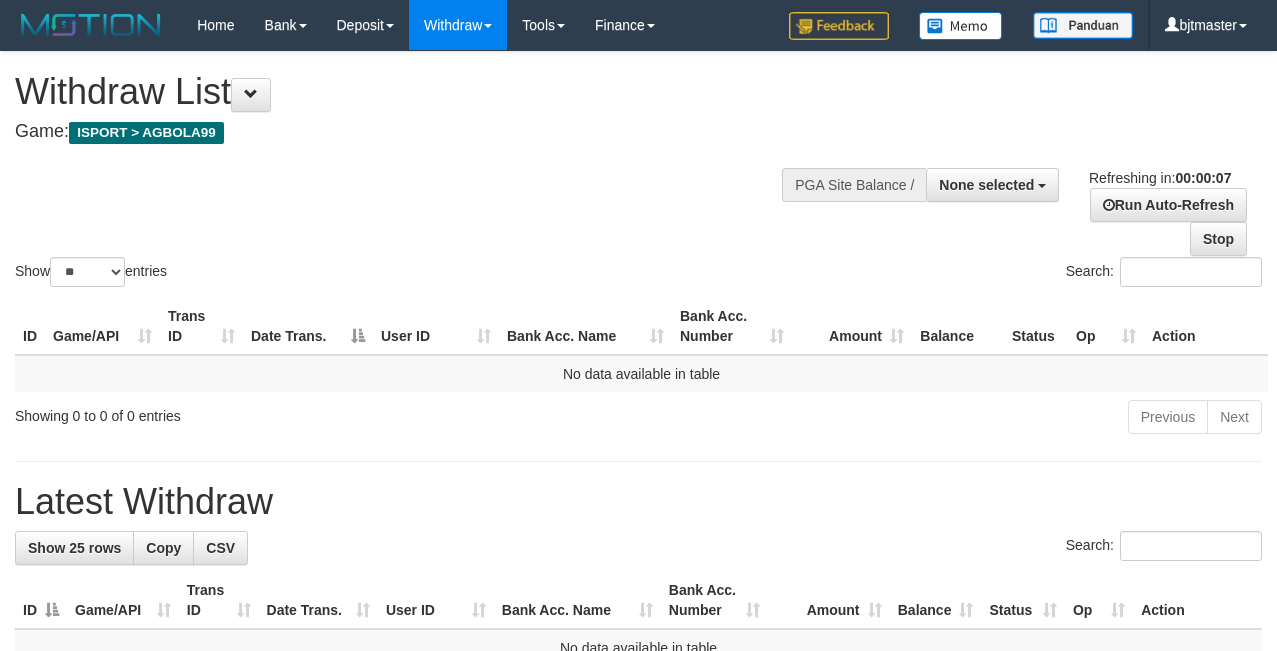 scroll, scrollTop: 0, scrollLeft: 0, axis: both 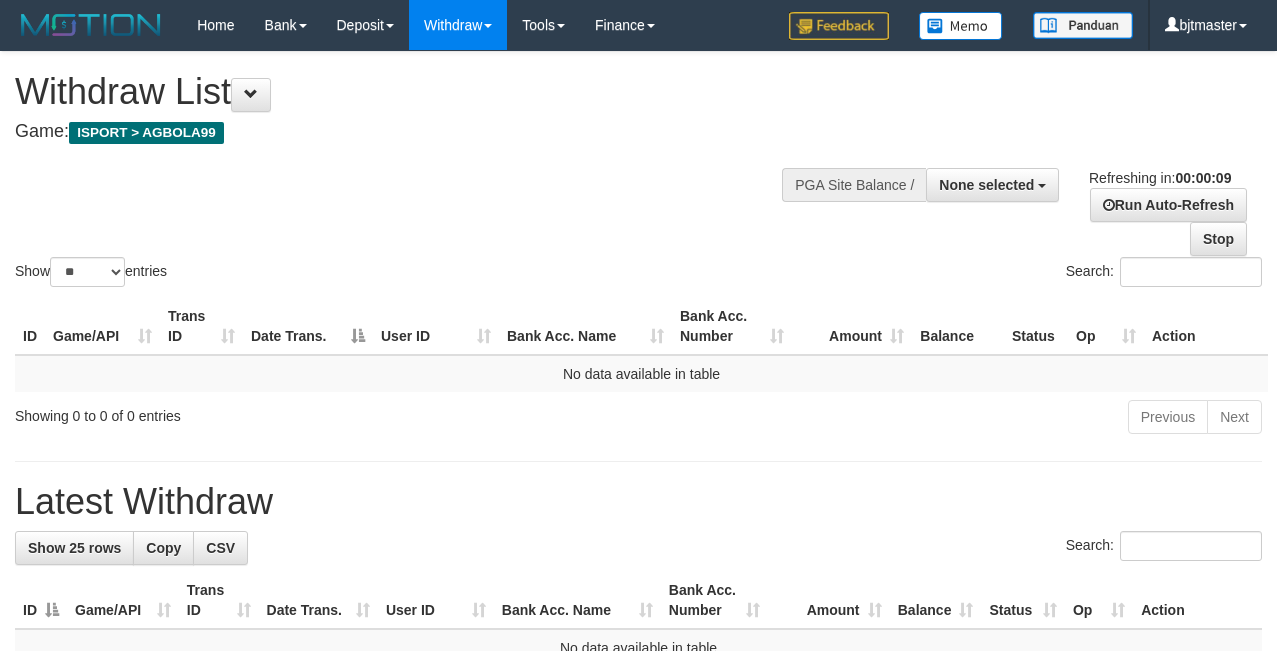 select 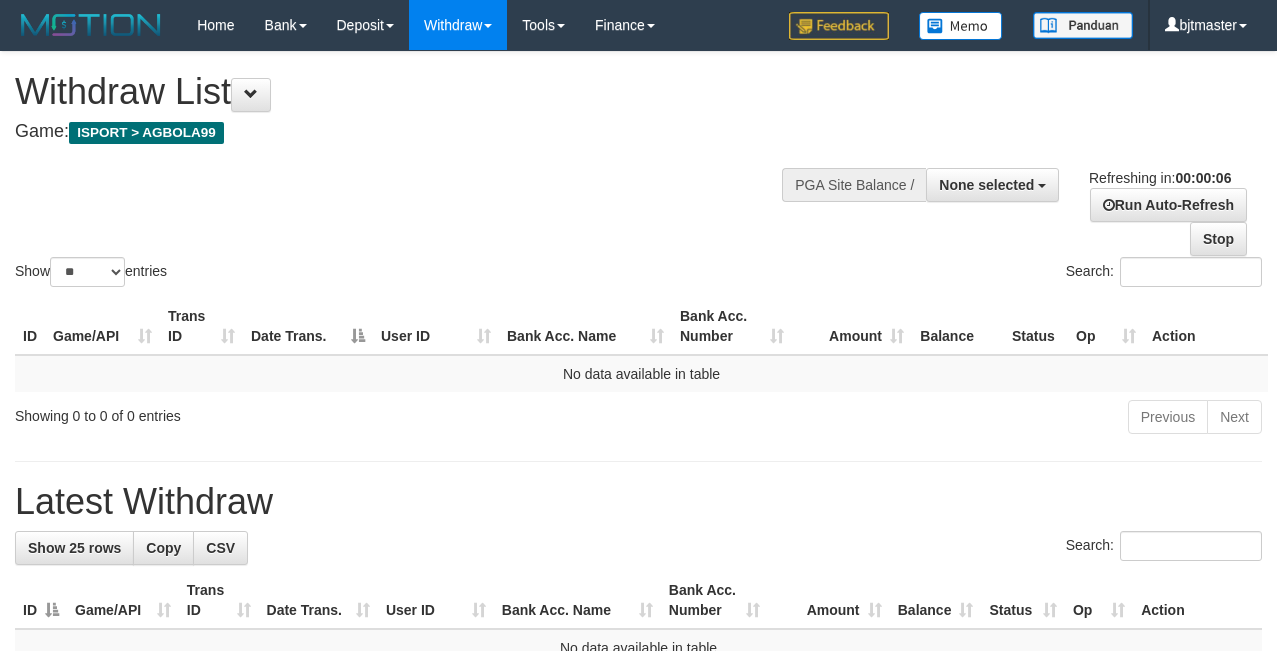scroll, scrollTop: 0, scrollLeft: 0, axis: both 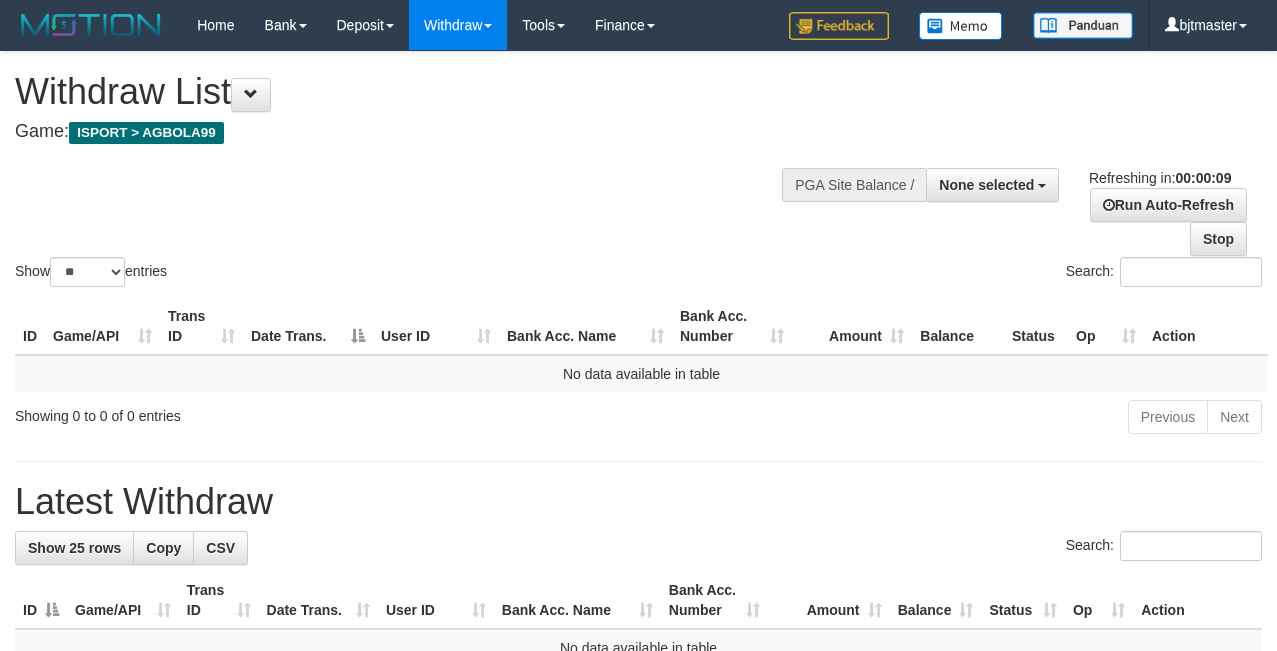 select 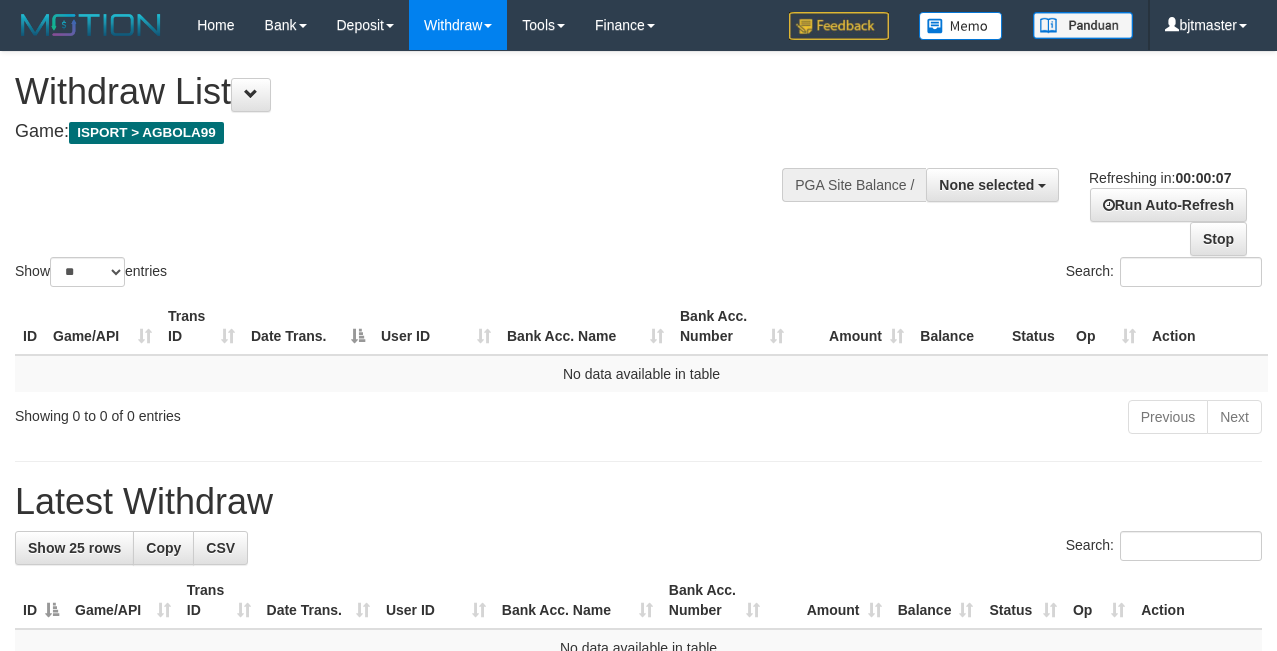 scroll, scrollTop: 0, scrollLeft: 0, axis: both 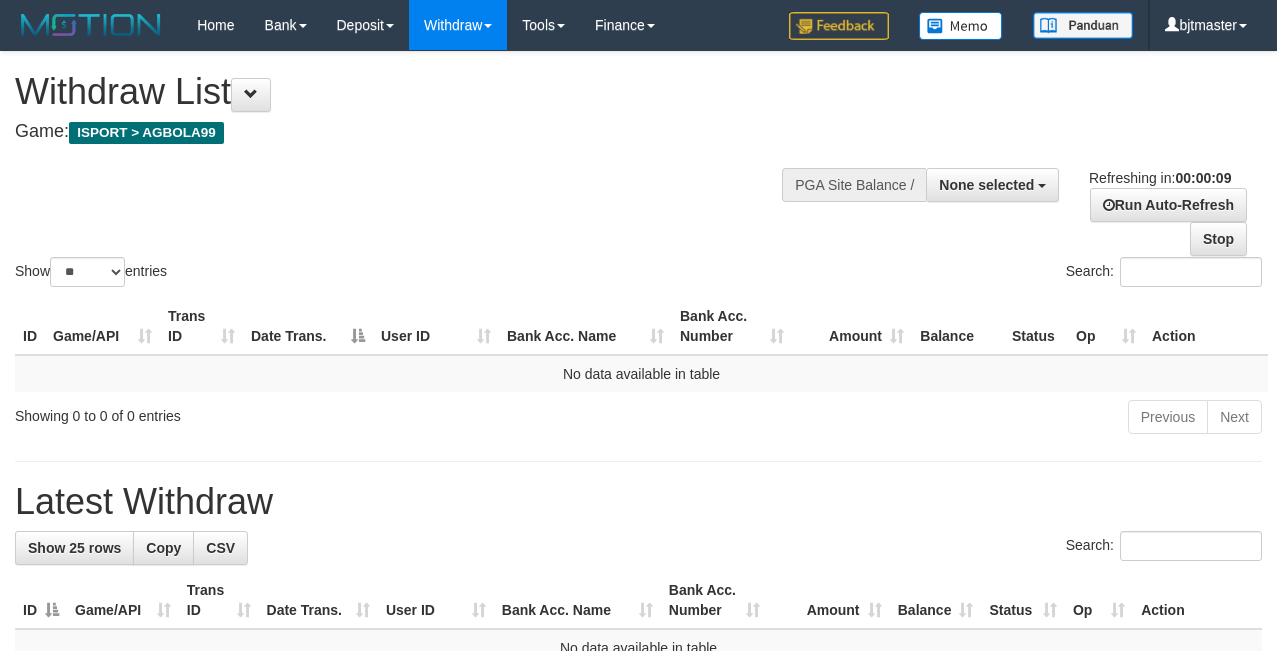 select 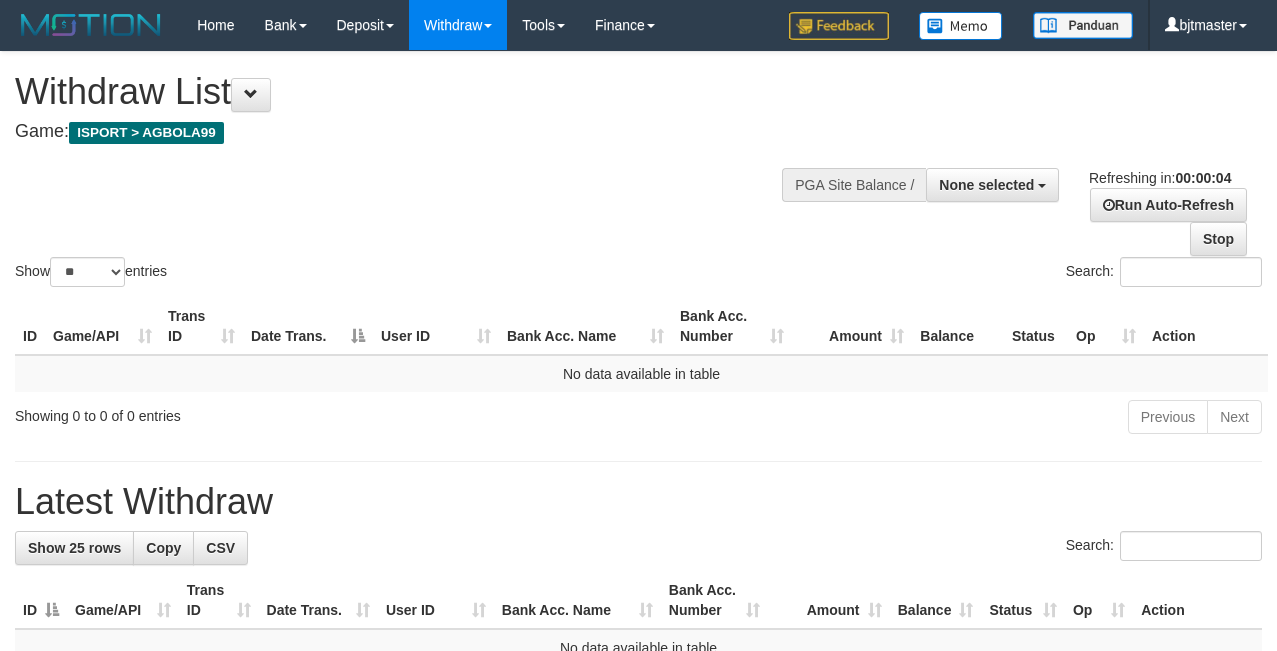 scroll, scrollTop: 0, scrollLeft: 0, axis: both 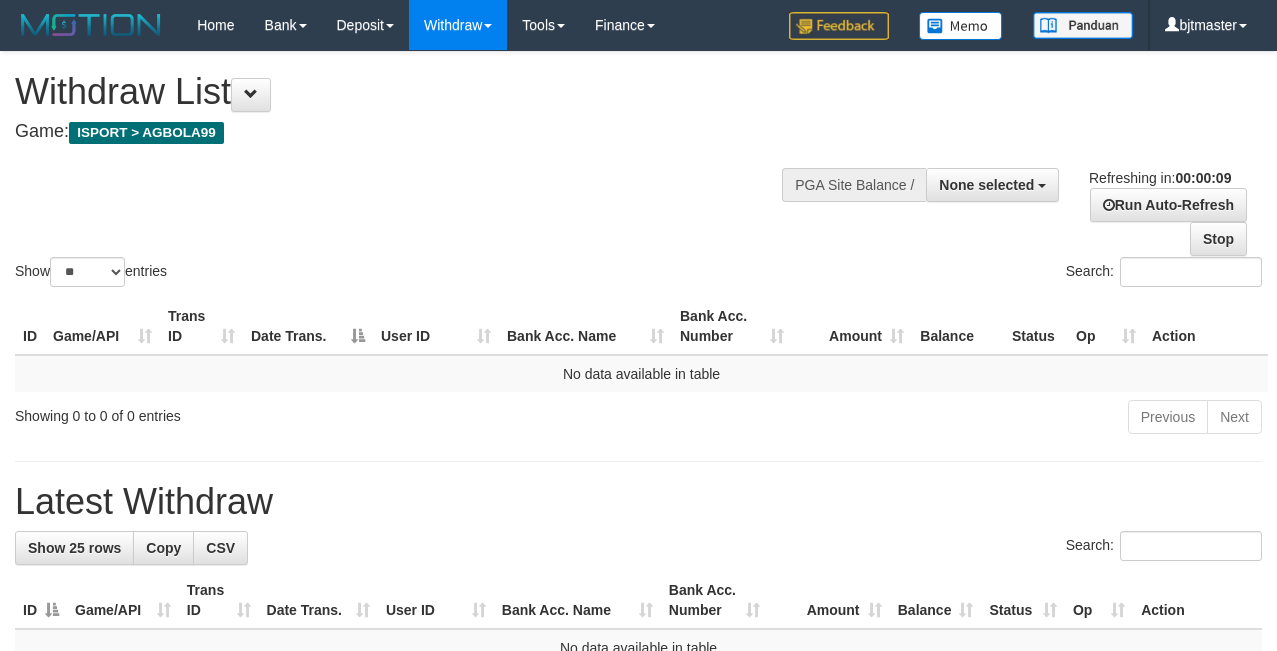 select 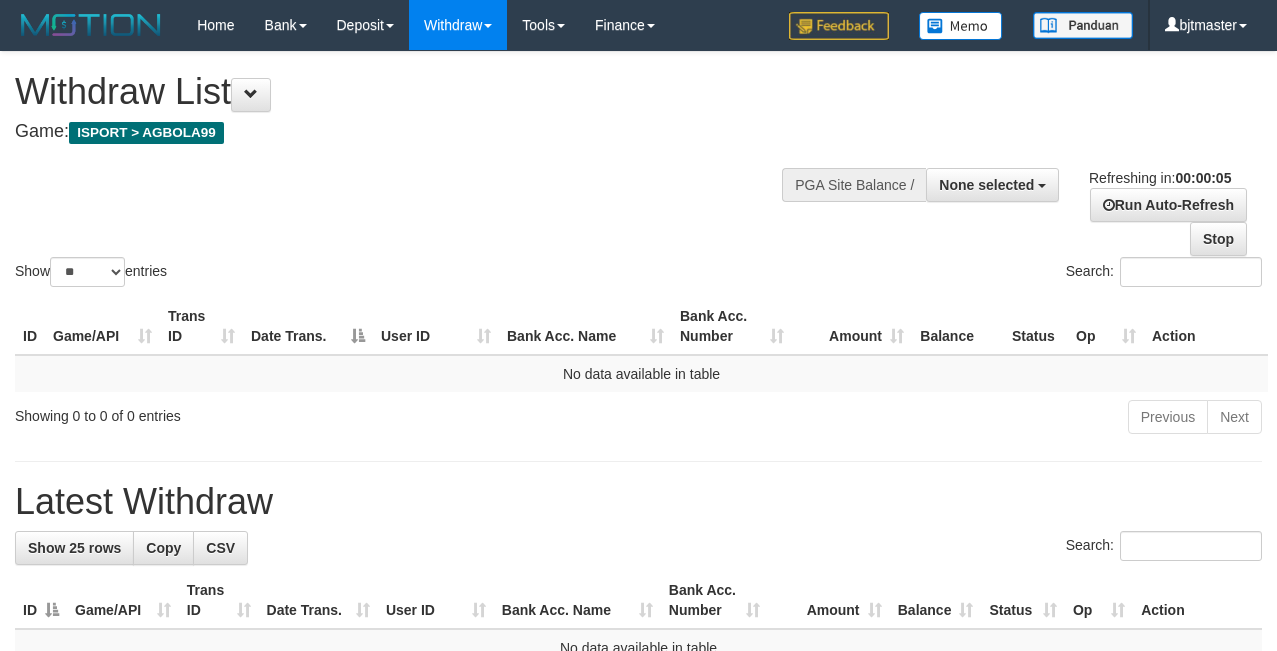 scroll, scrollTop: 0, scrollLeft: 0, axis: both 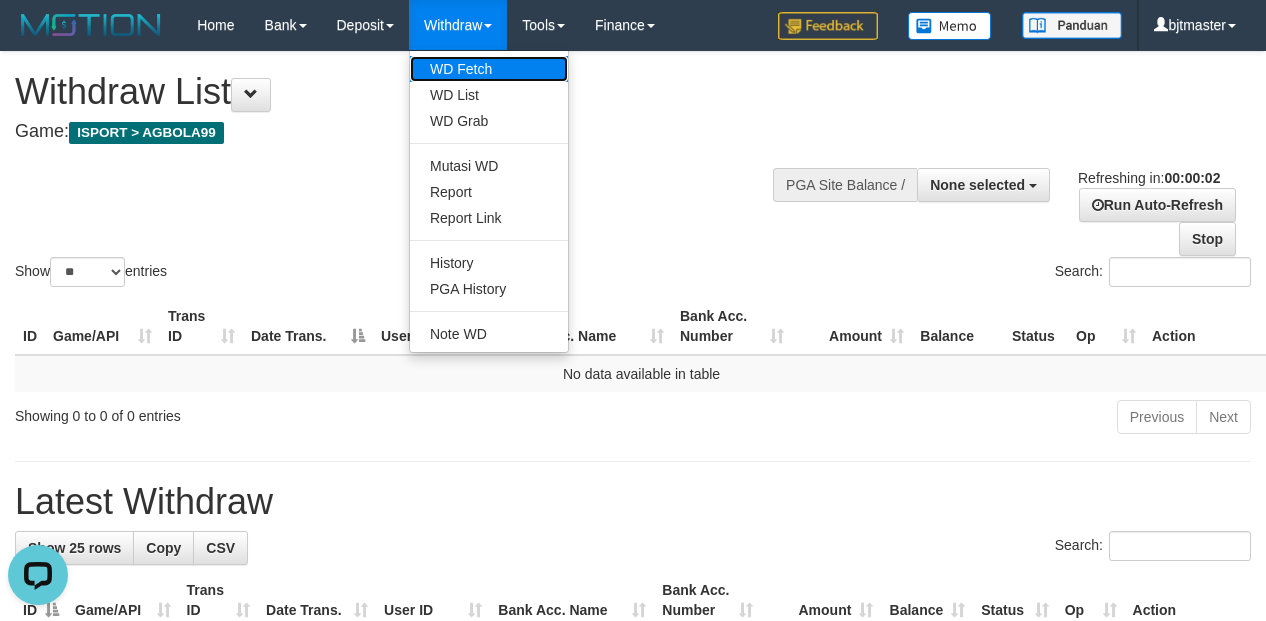 click on "WD Fetch" at bounding box center (489, 69) 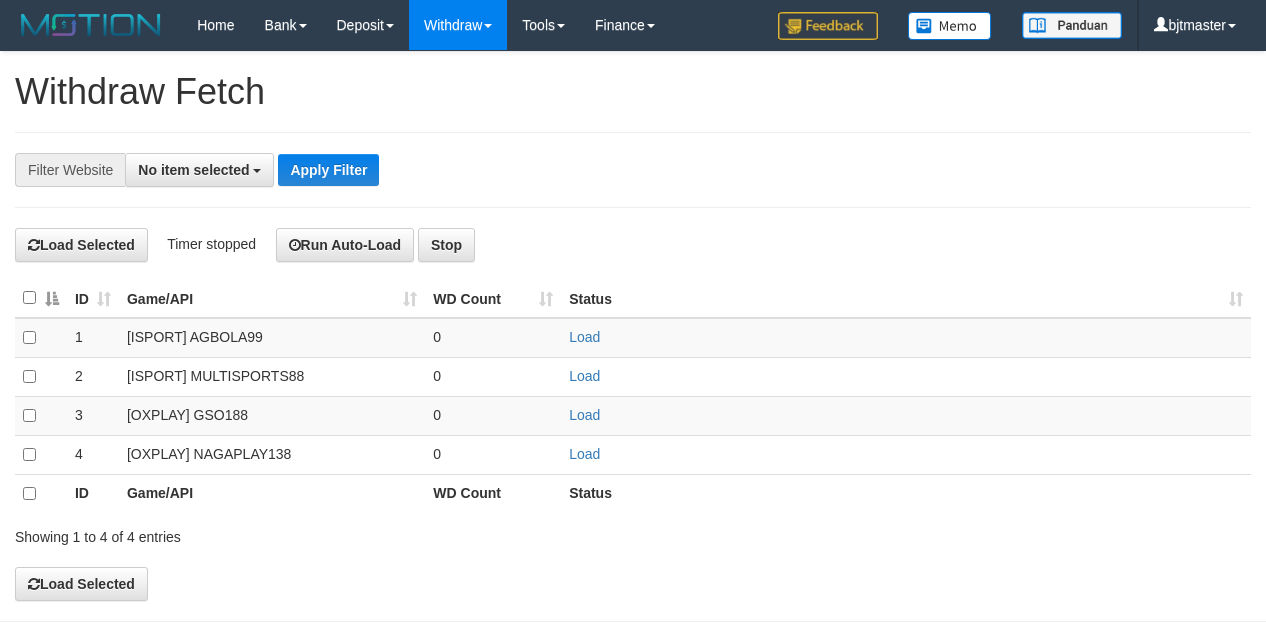 select 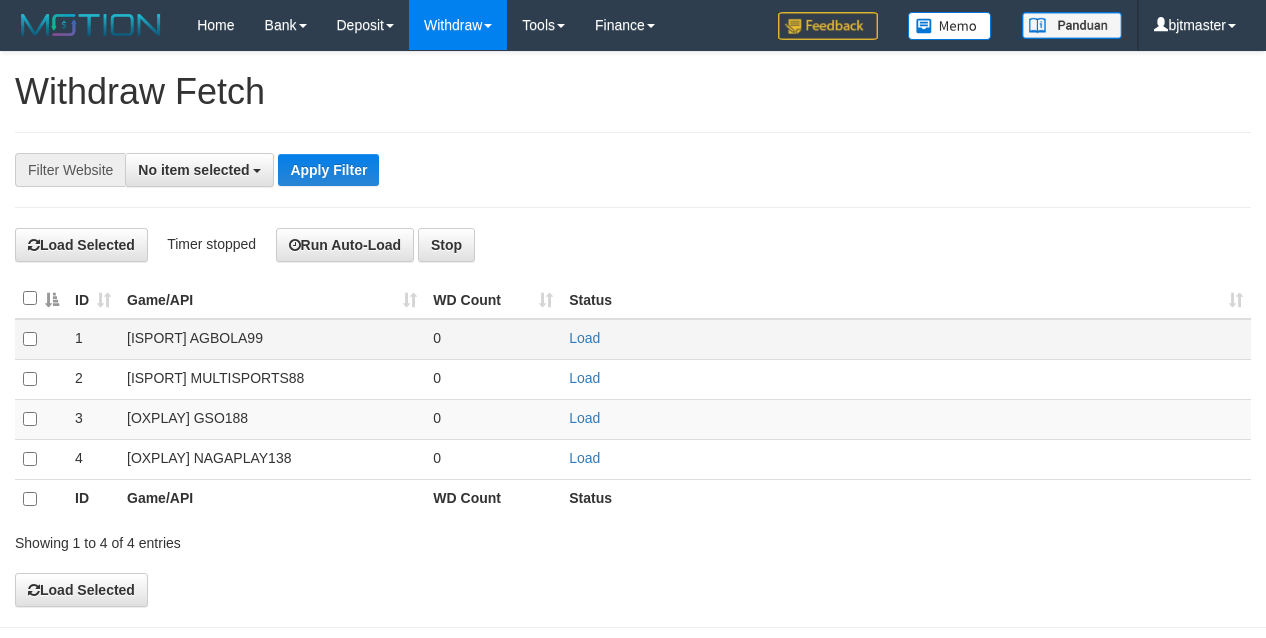 scroll, scrollTop: 0, scrollLeft: 0, axis: both 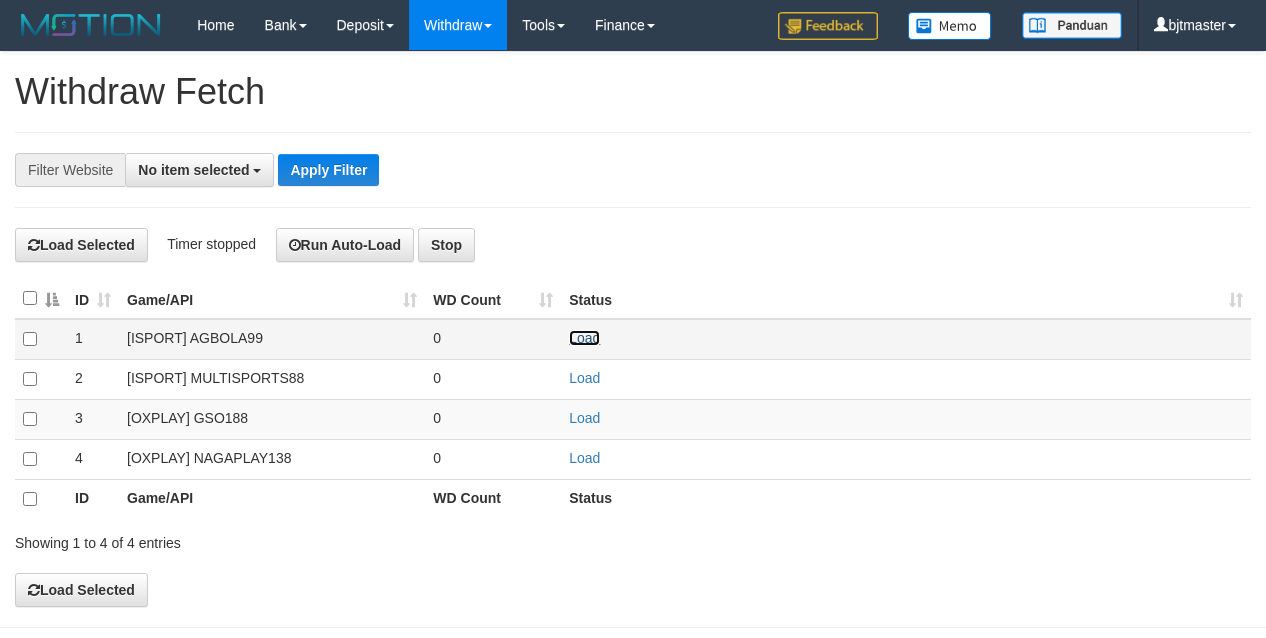 click on "Load" at bounding box center (584, 338) 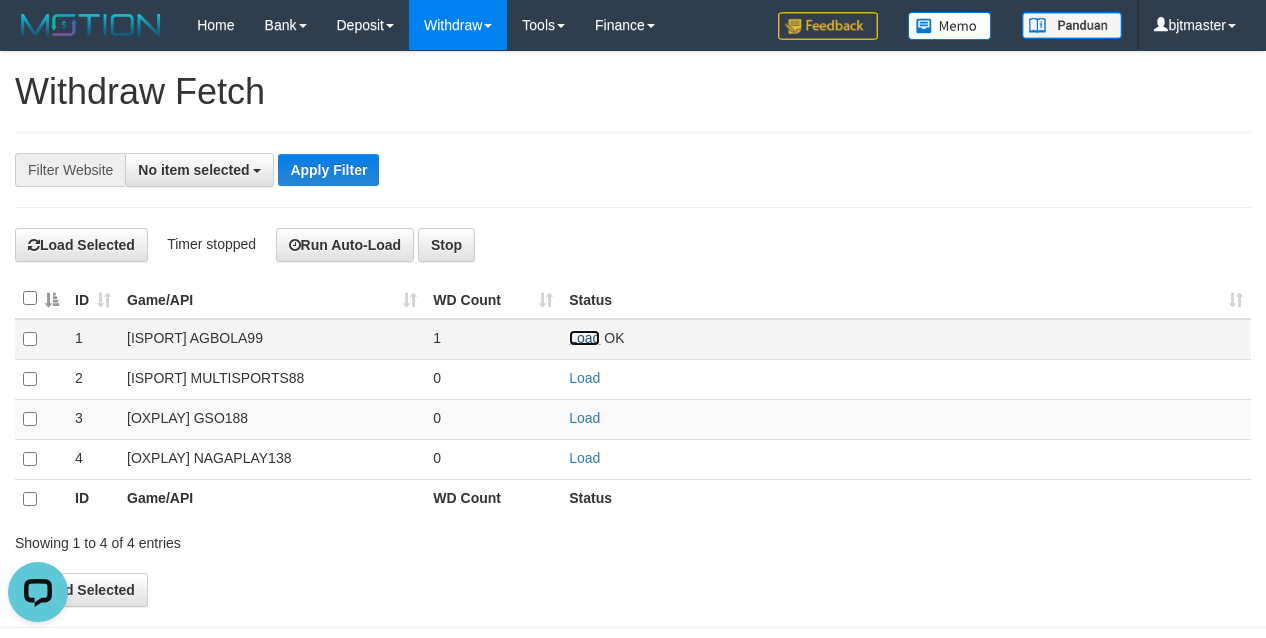 scroll, scrollTop: 0, scrollLeft: 0, axis: both 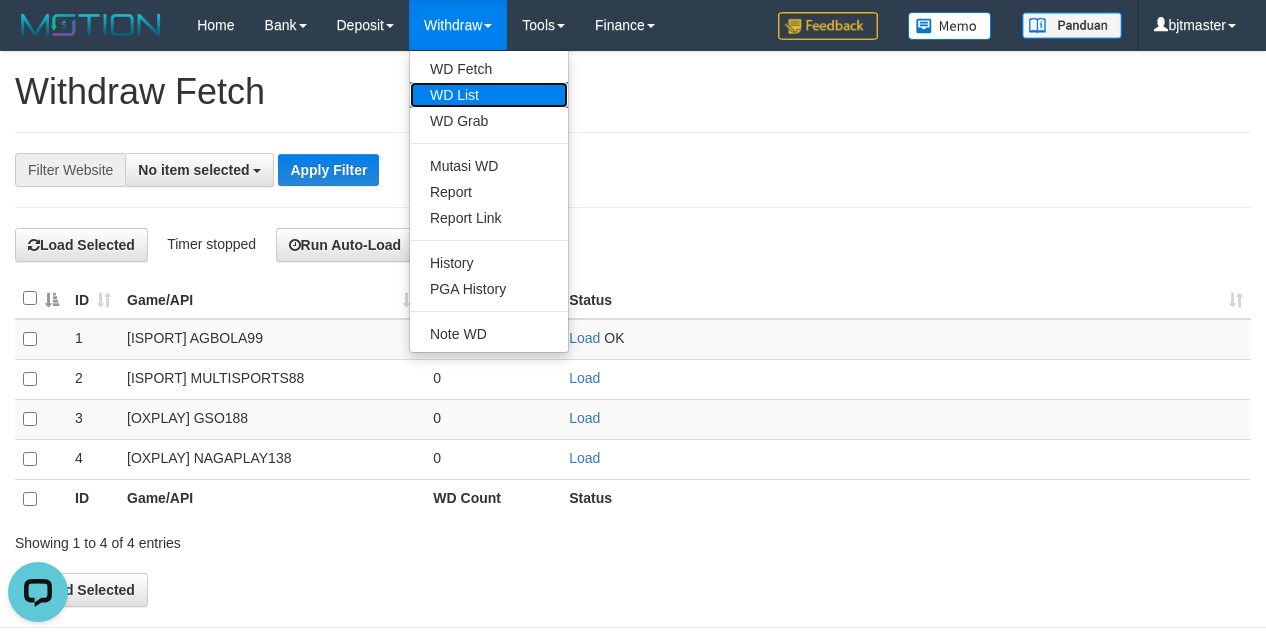 click on "WD List" at bounding box center [489, 95] 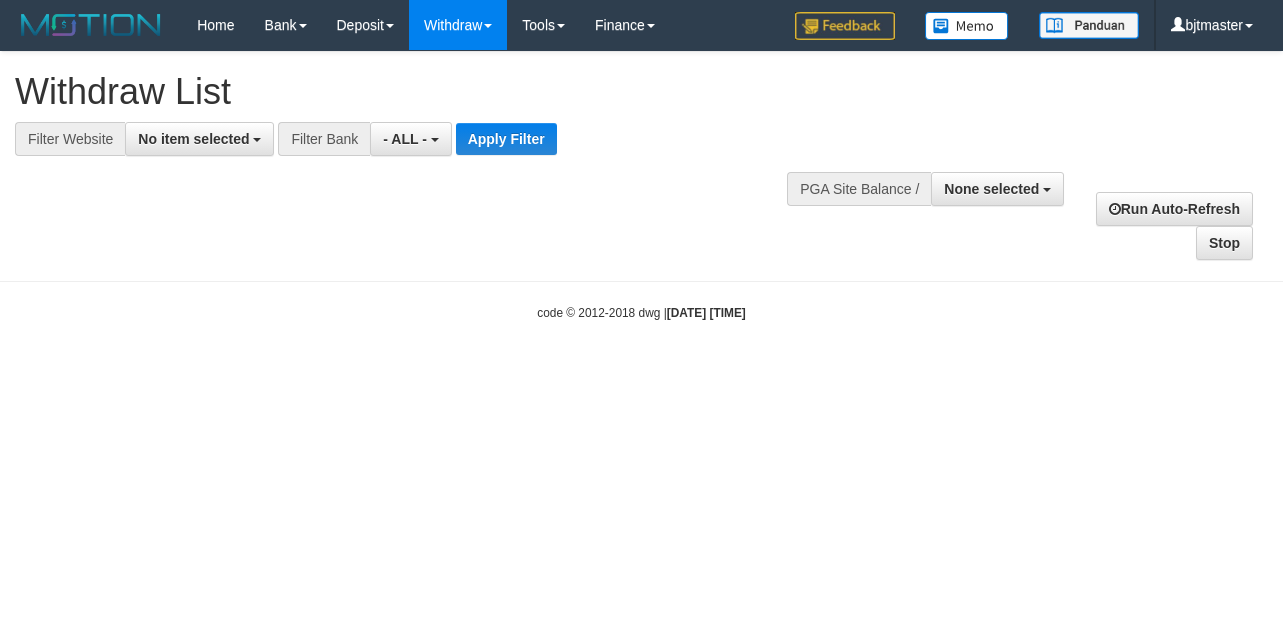 select 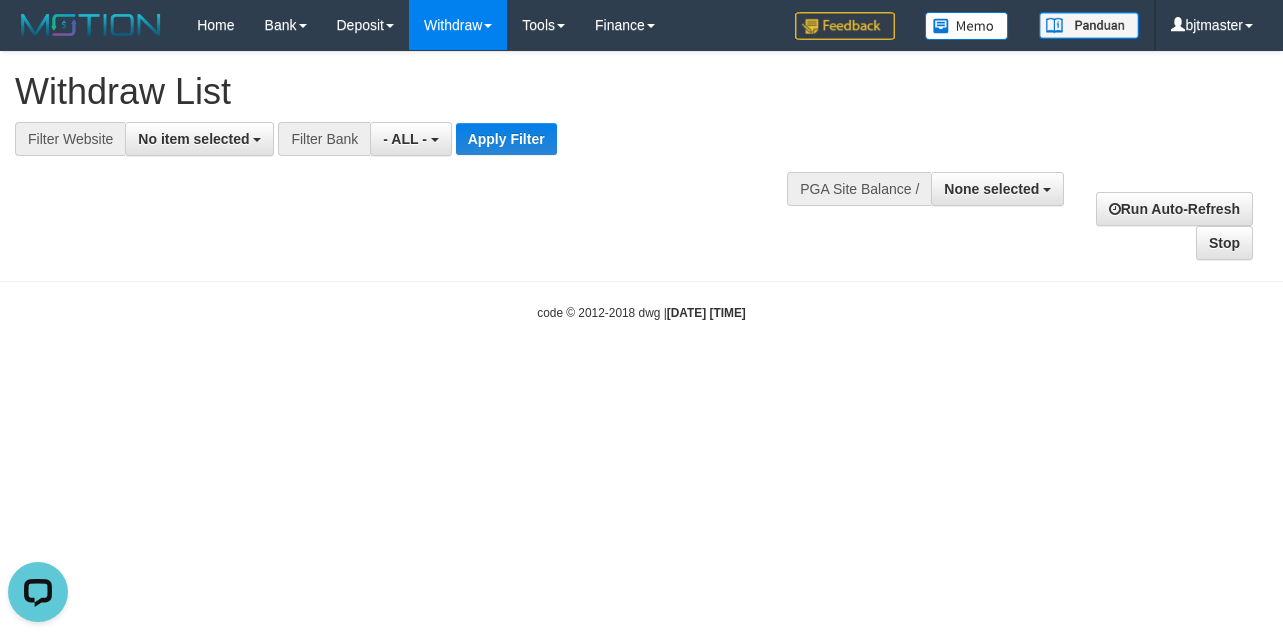 scroll, scrollTop: 0, scrollLeft: 0, axis: both 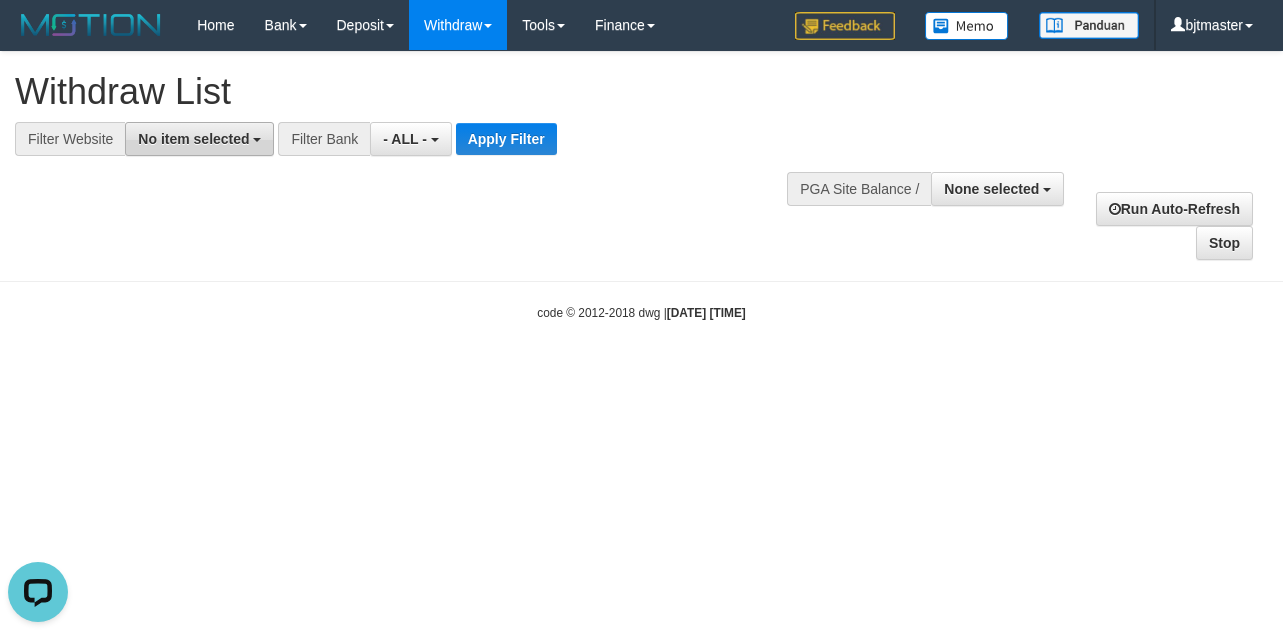 click on "No item selected" at bounding box center [193, 139] 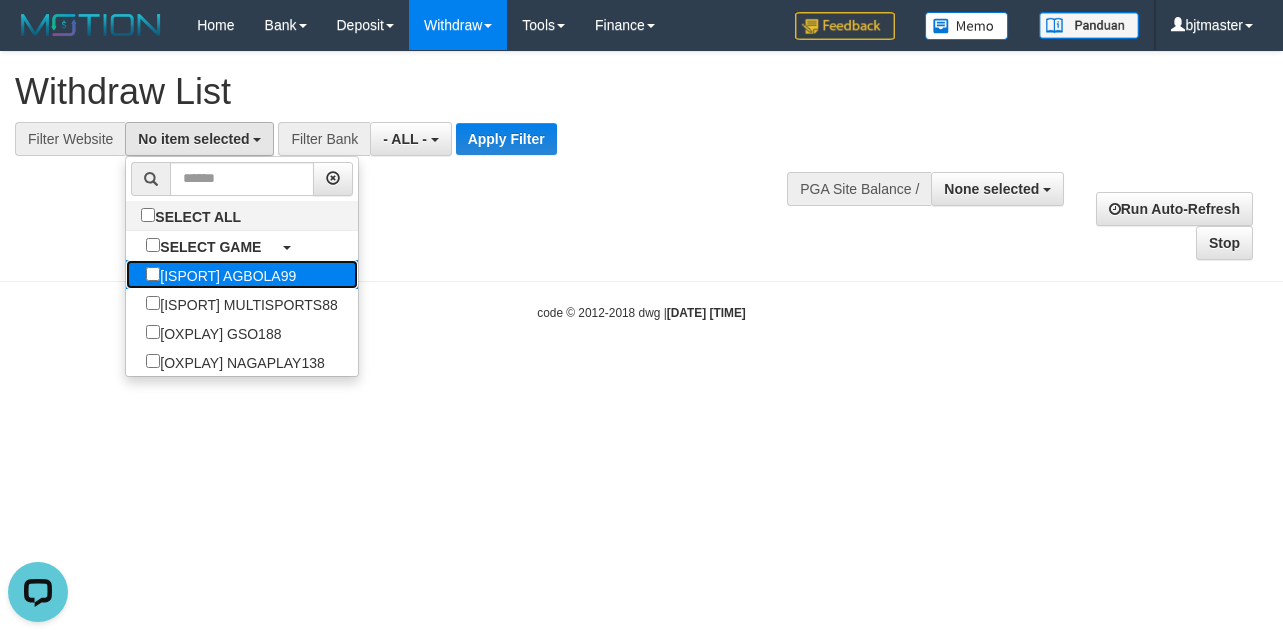 click on "[ISPORT] AGBOLA99" at bounding box center (221, 274) 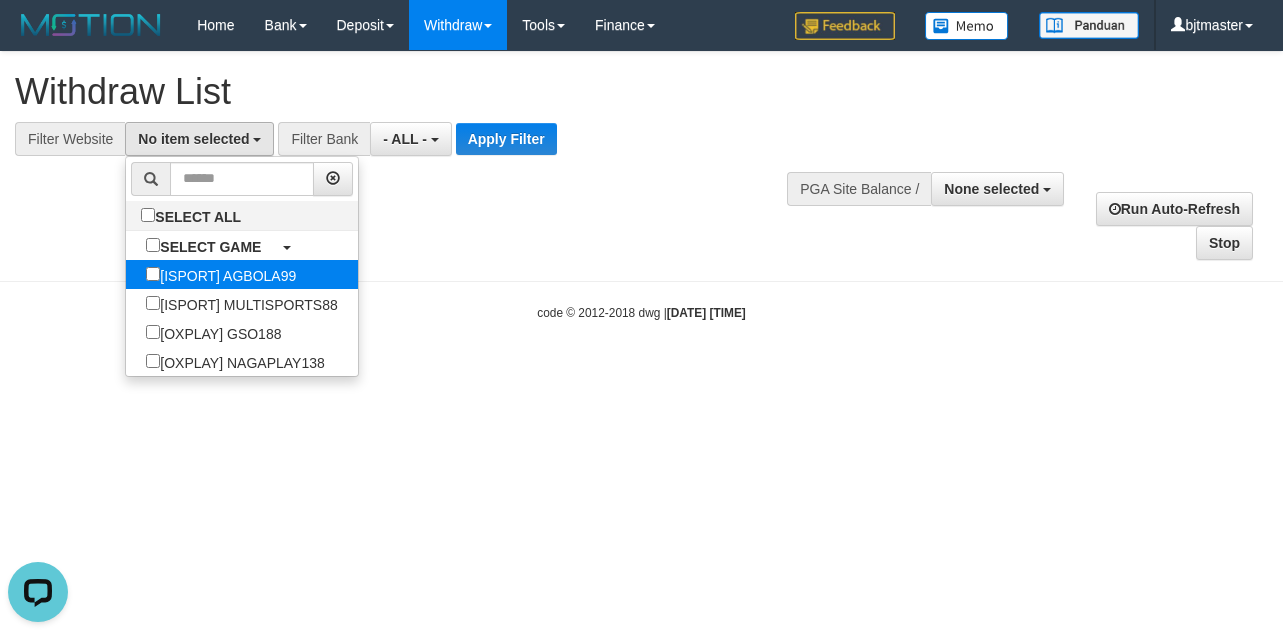 select on "****" 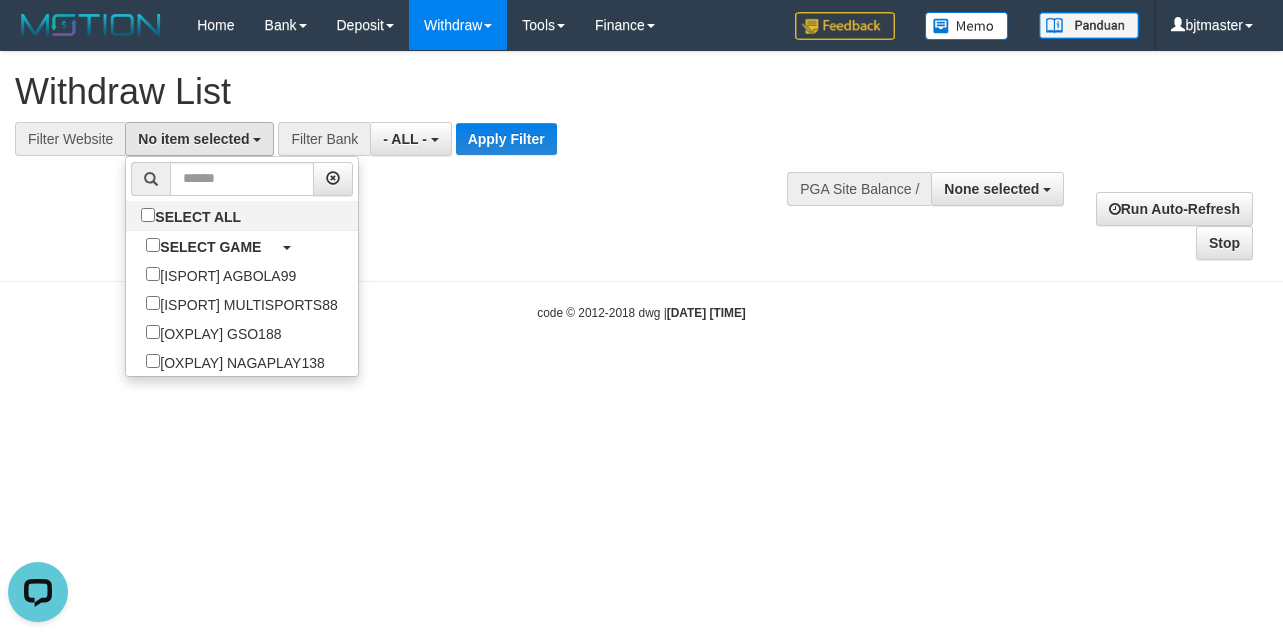 scroll, scrollTop: 17, scrollLeft: 0, axis: vertical 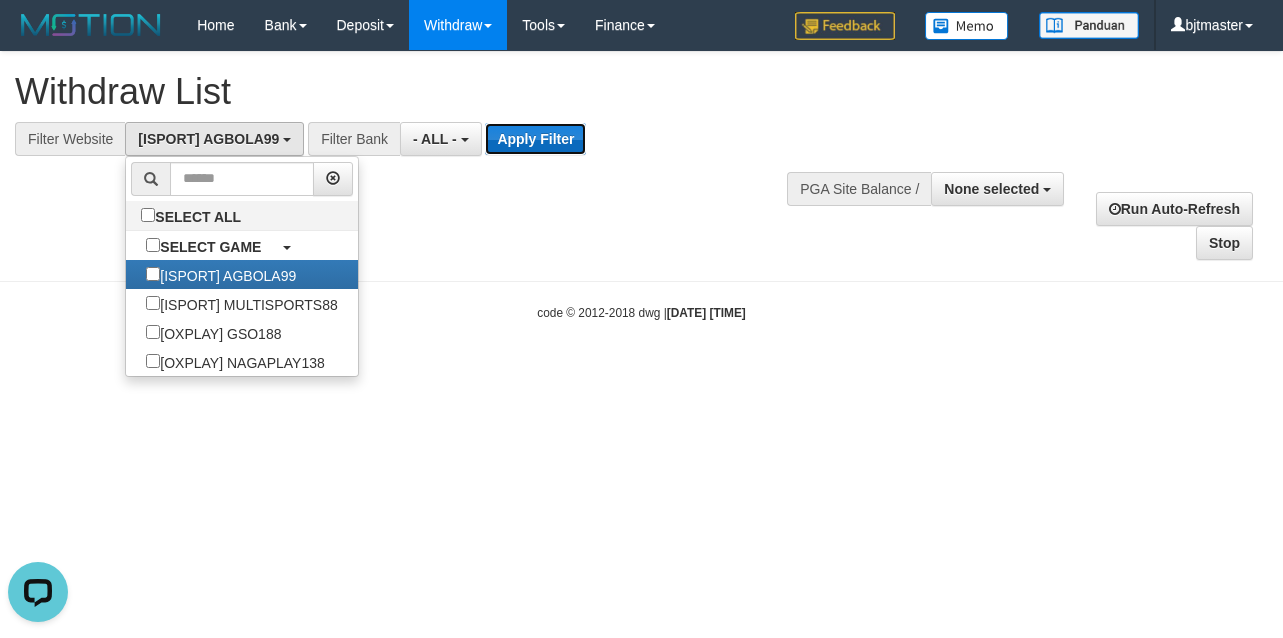 drag, startPoint x: 528, startPoint y: 146, endPoint x: 783, endPoint y: 154, distance: 255.12546 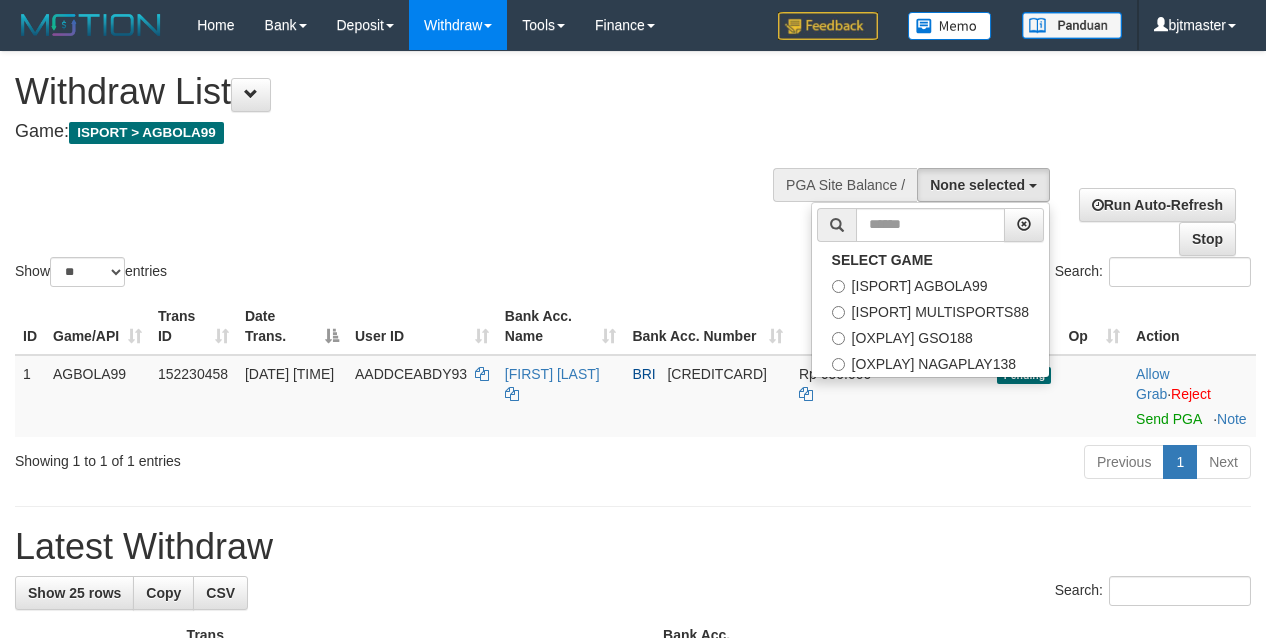 select 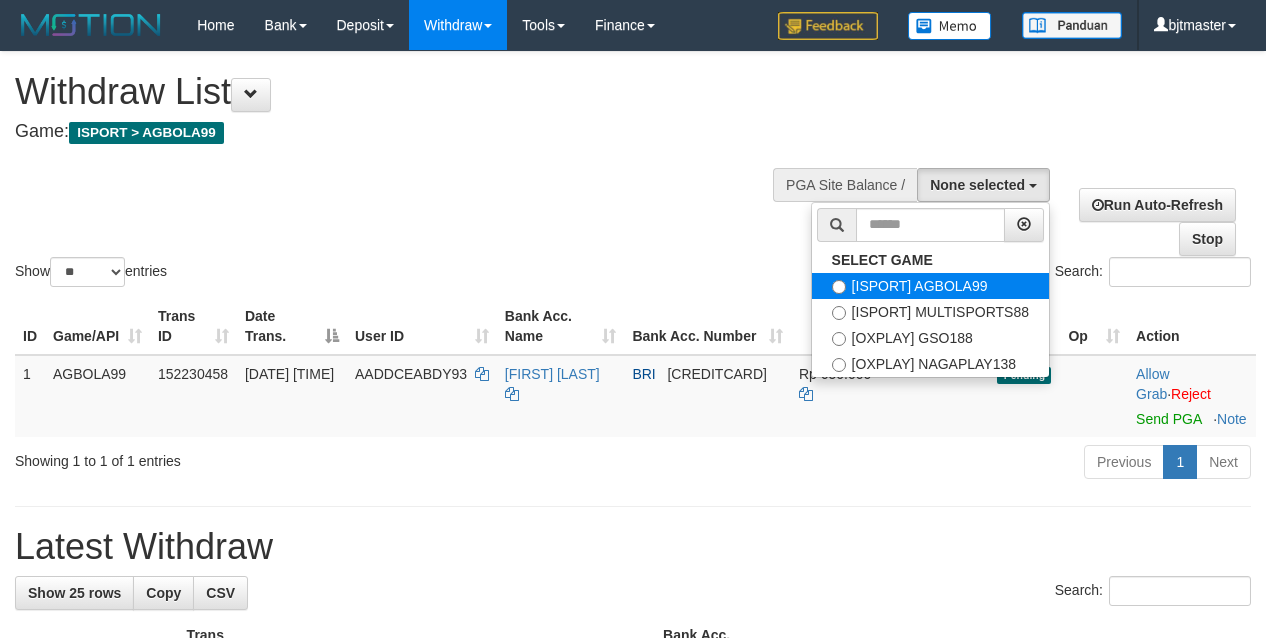 scroll, scrollTop: 0, scrollLeft: 0, axis: both 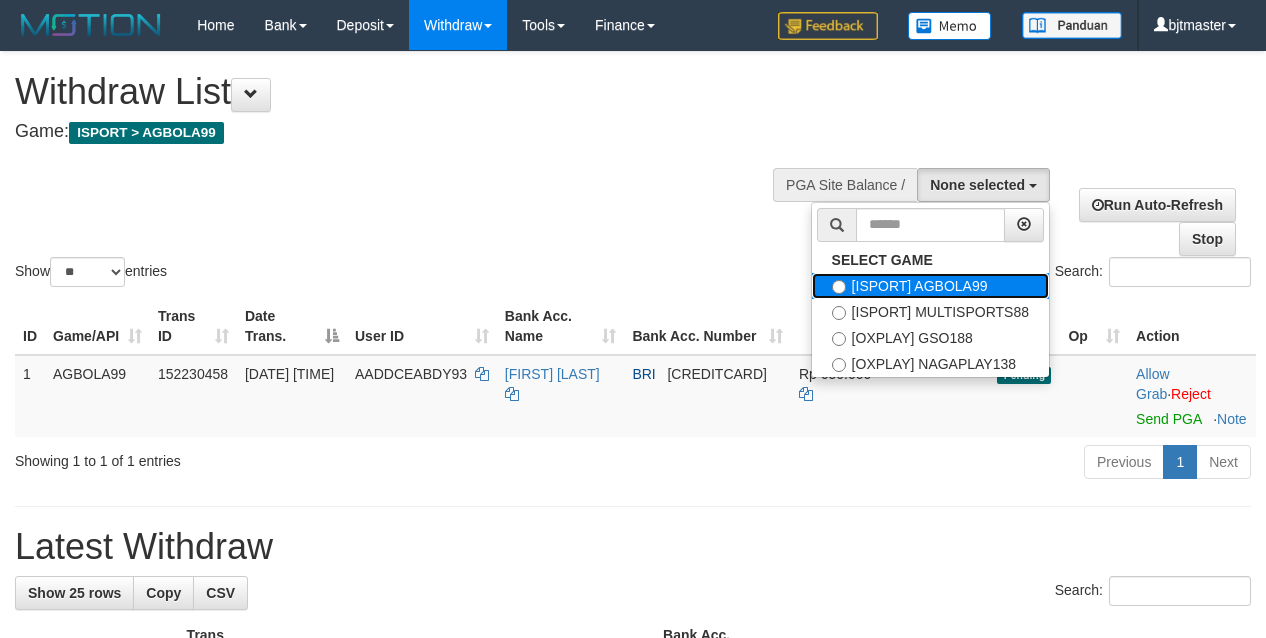 click on "[ISPORT] AGBOLA99" at bounding box center (930, 286) 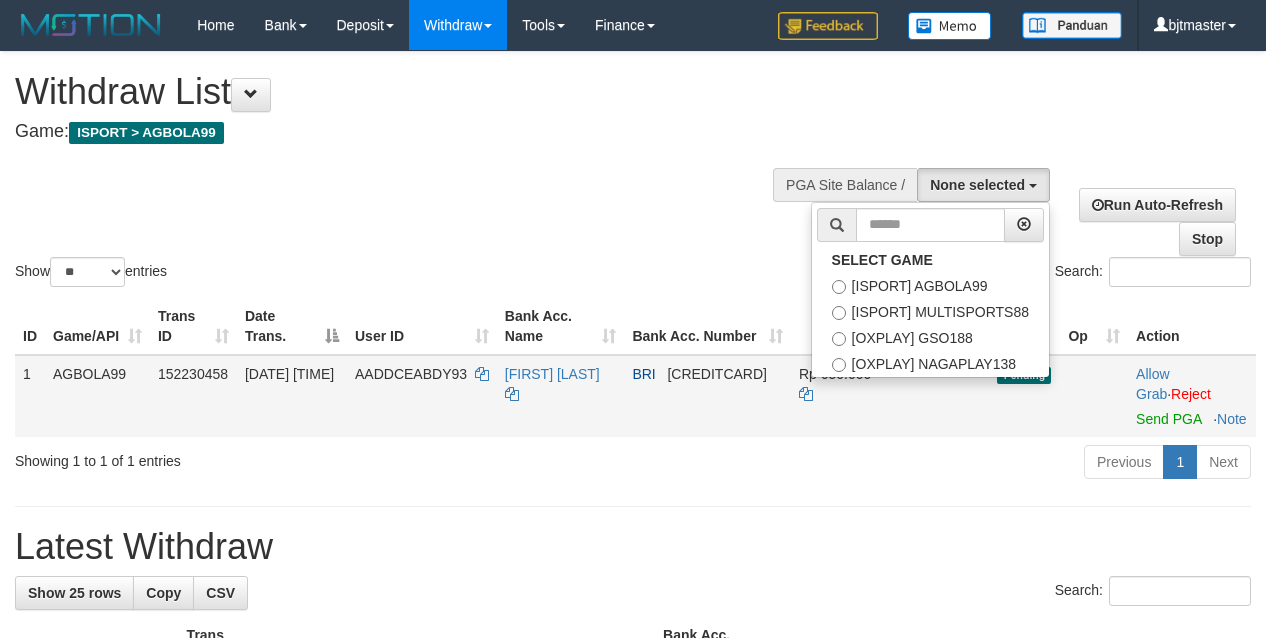 select on "****" 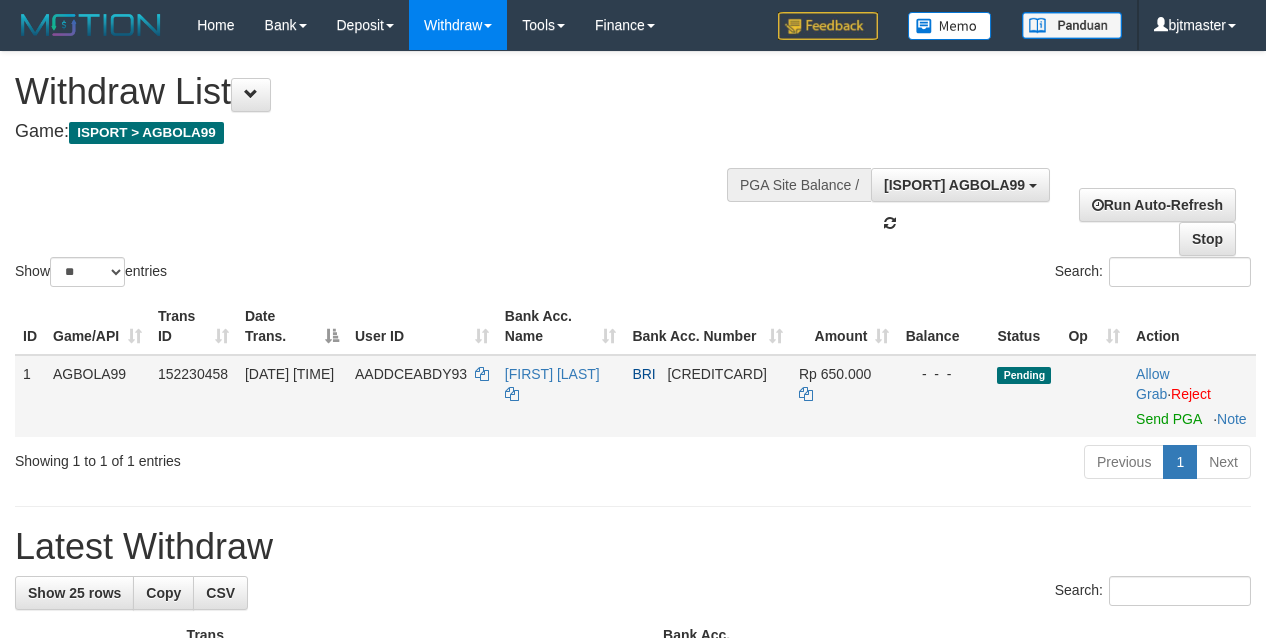 scroll, scrollTop: 17, scrollLeft: 0, axis: vertical 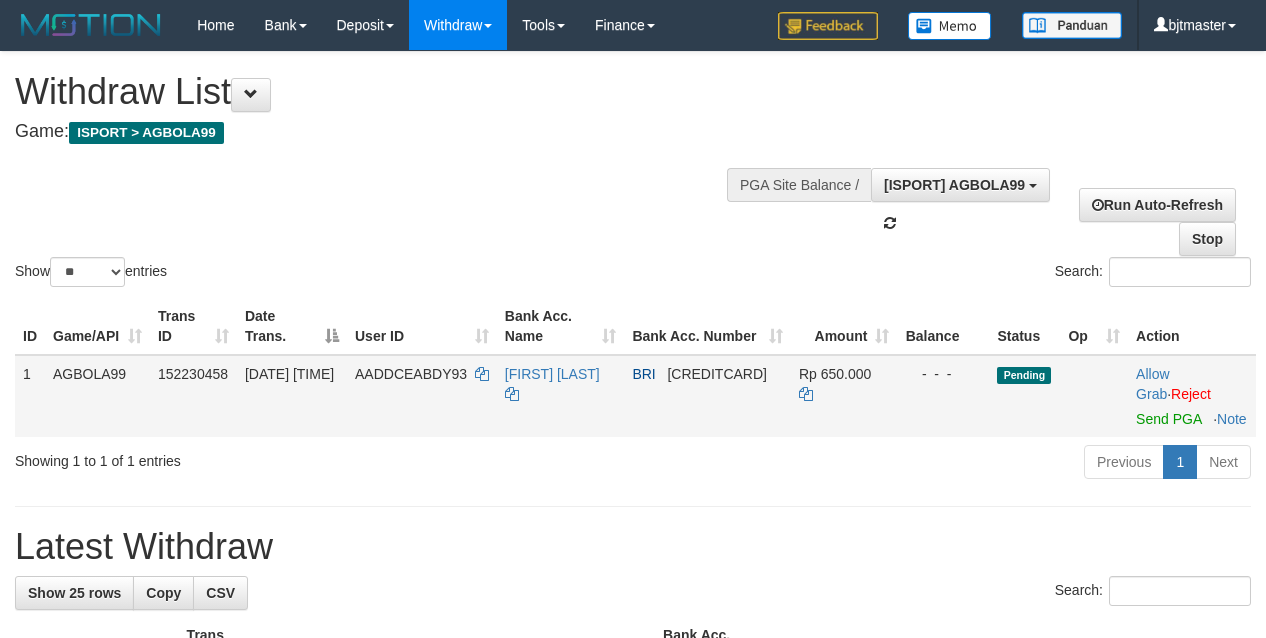 click on "Allow Grab   ·    Reject Send PGA     ·    Note" at bounding box center (1192, 396) 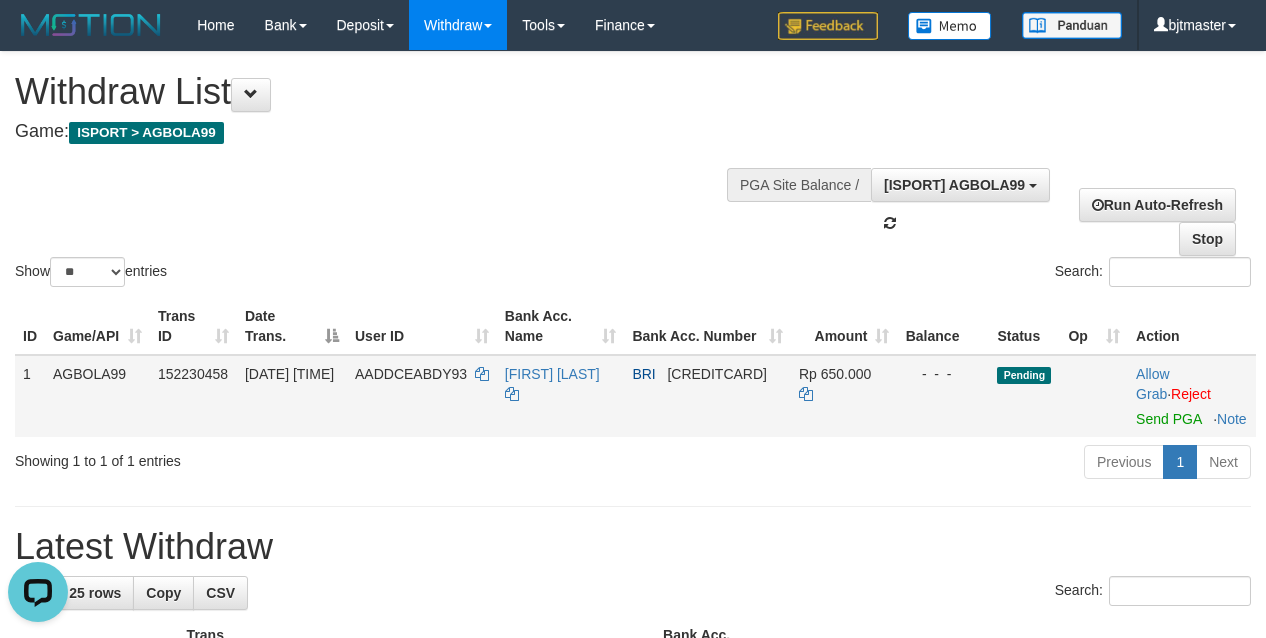 scroll, scrollTop: 0, scrollLeft: 0, axis: both 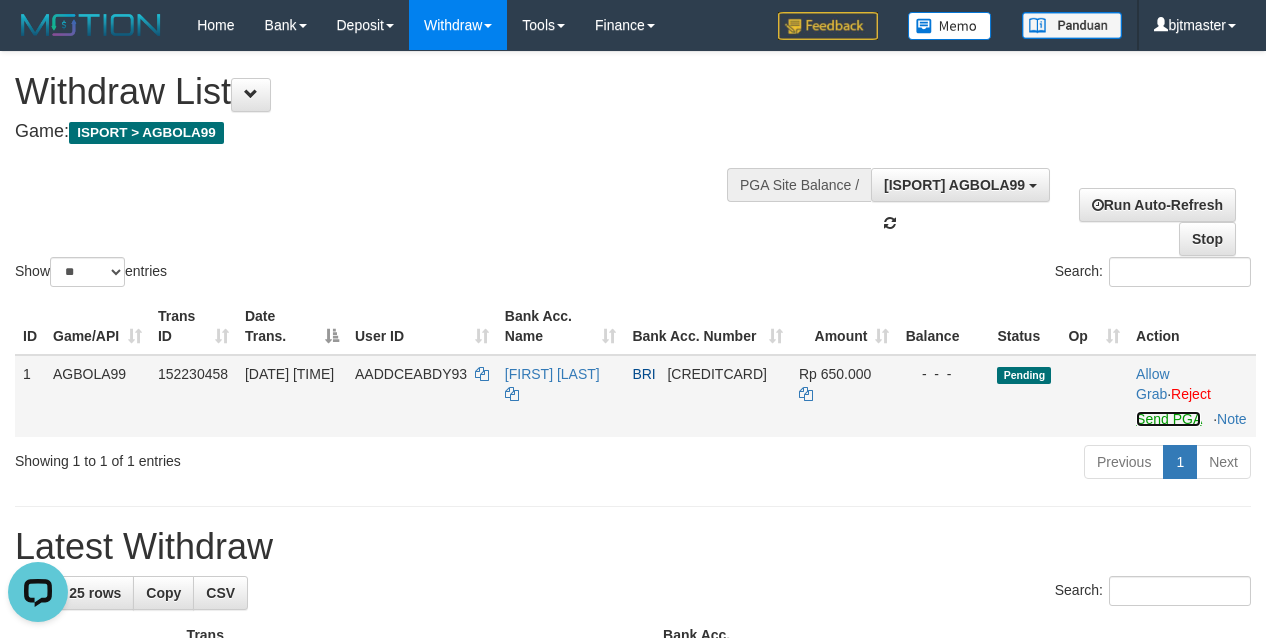 click on "Send PGA" at bounding box center [1168, 419] 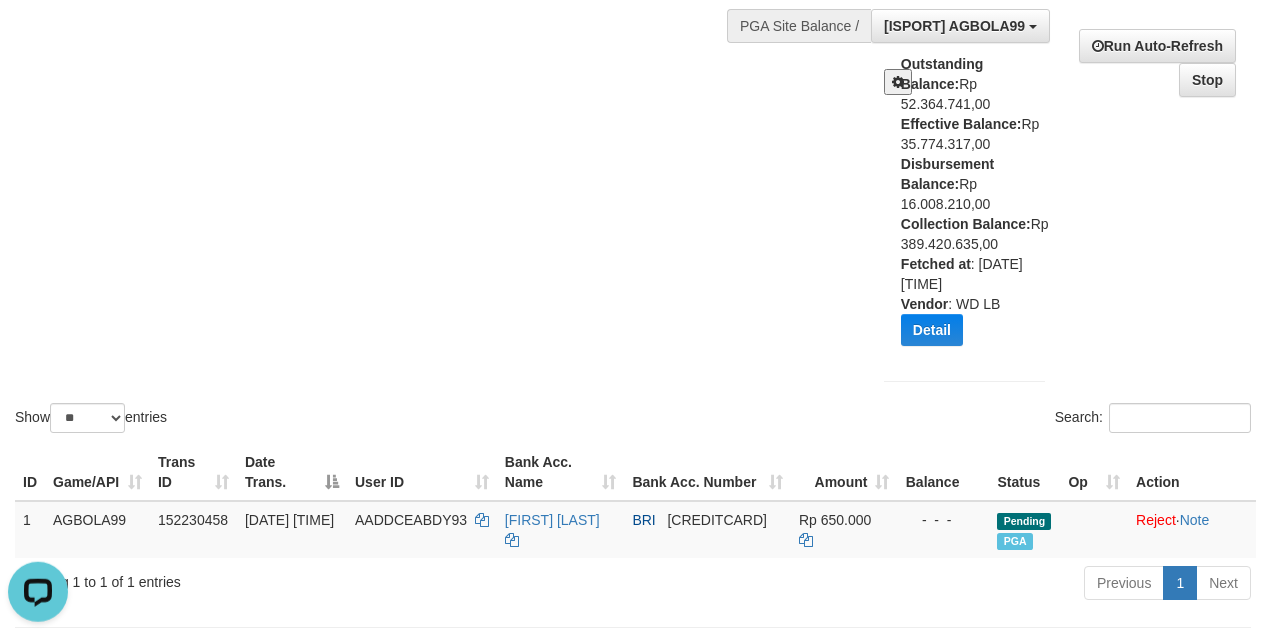 scroll, scrollTop: 204, scrollLeft: 0, axis: vertical 